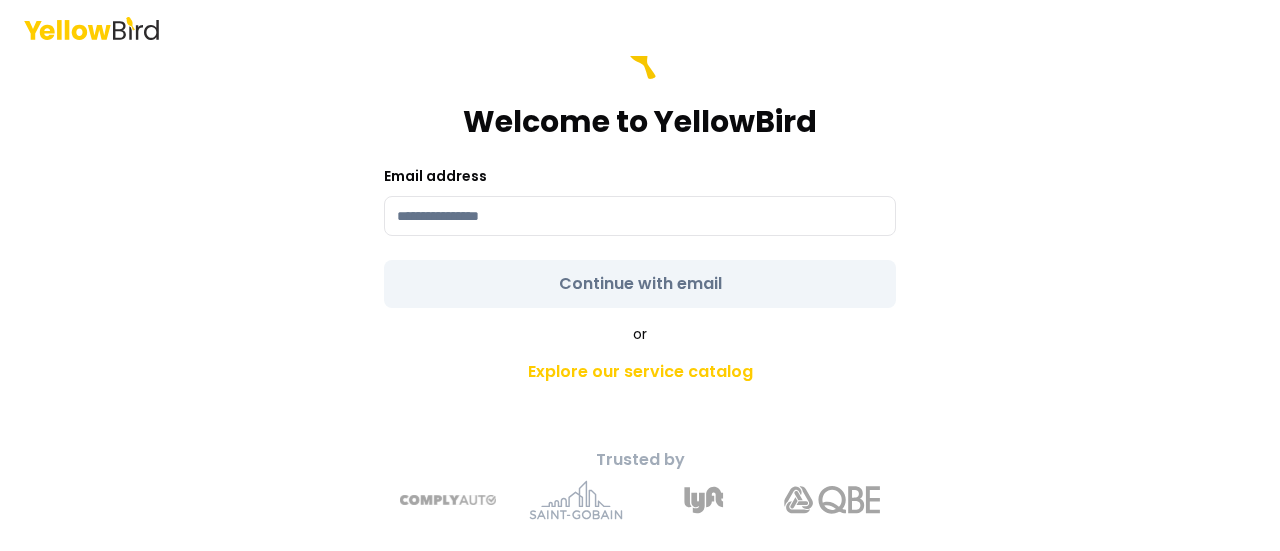 scroll, scrollTop: 0, scrollLeft: 0, axis: both 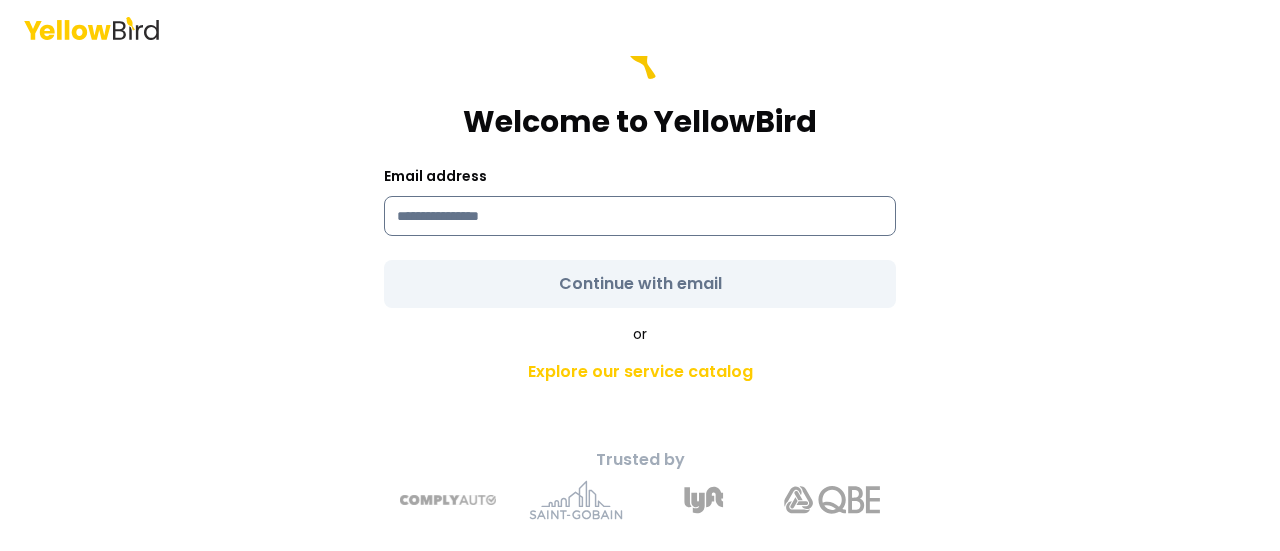 click at bounding box center (640, 216) 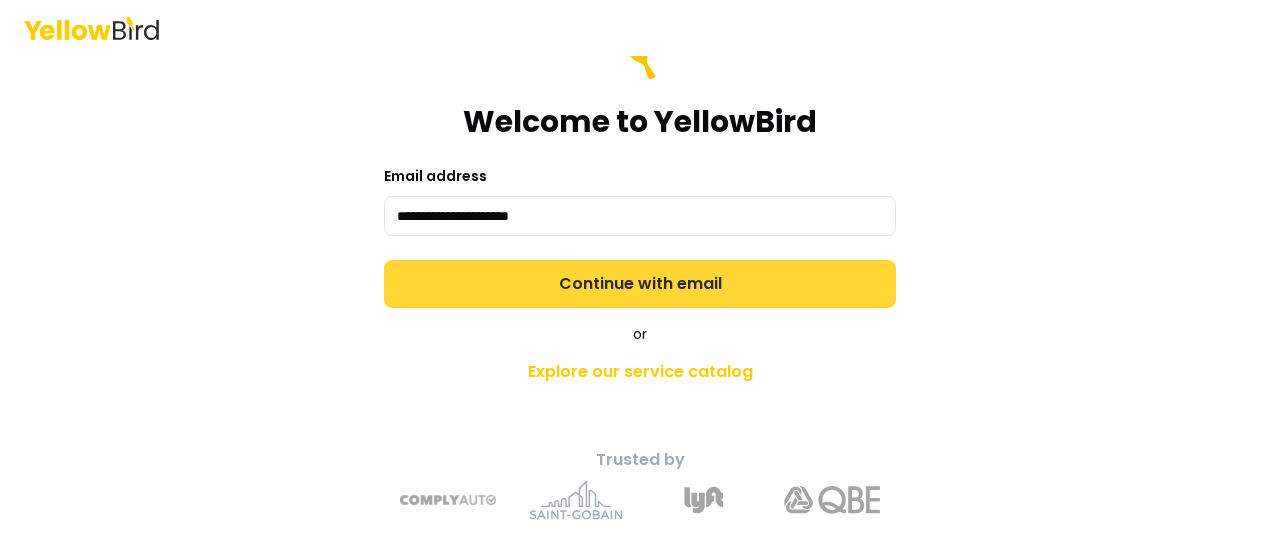 click on "Continue with email" at bounding box center (640, 284) 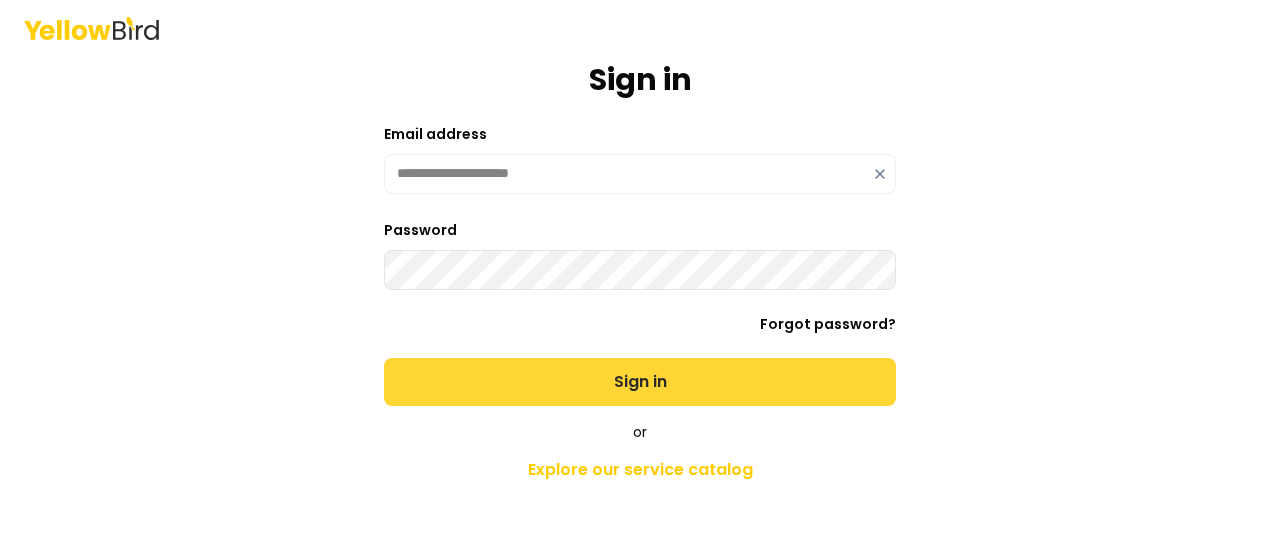 click on "Sign in" at bounding box center [640, 382] 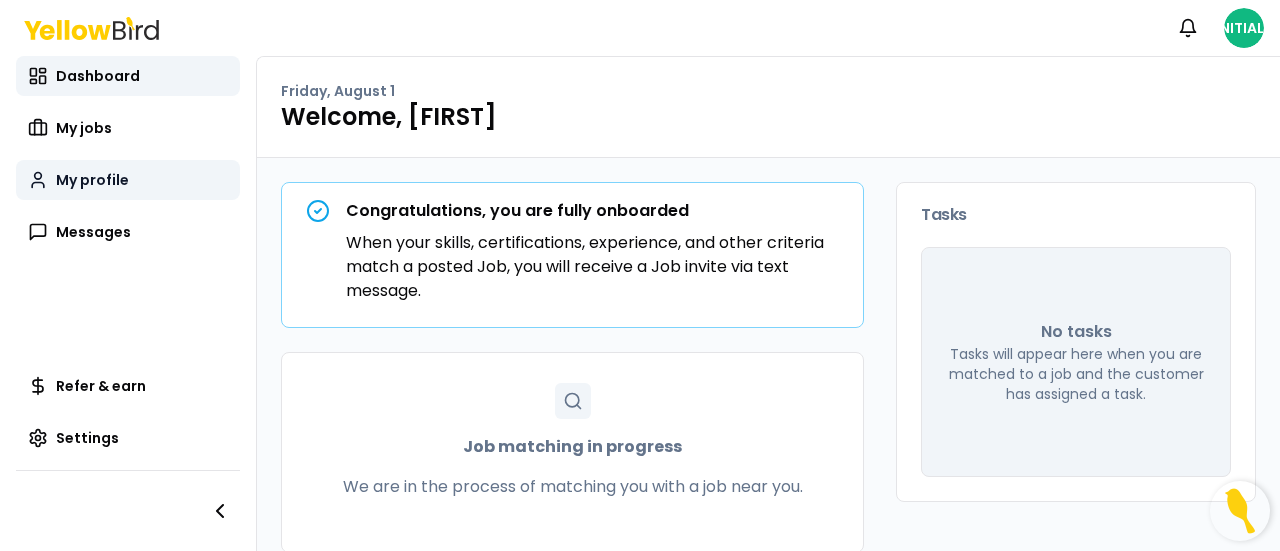 click on "My profile" at bounding box center [92, 180] 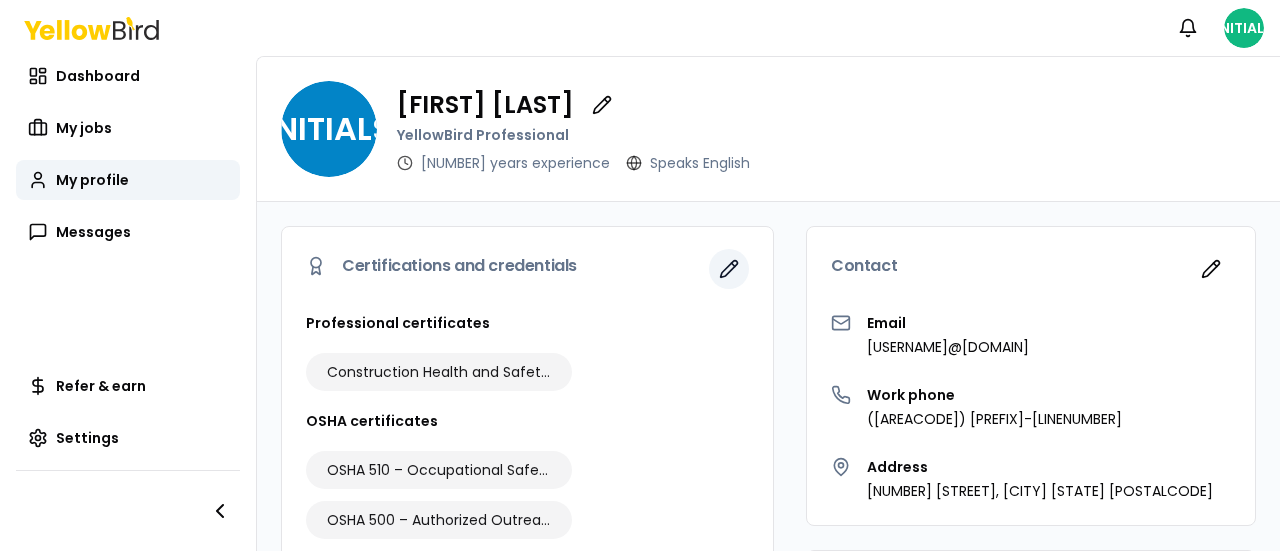 click 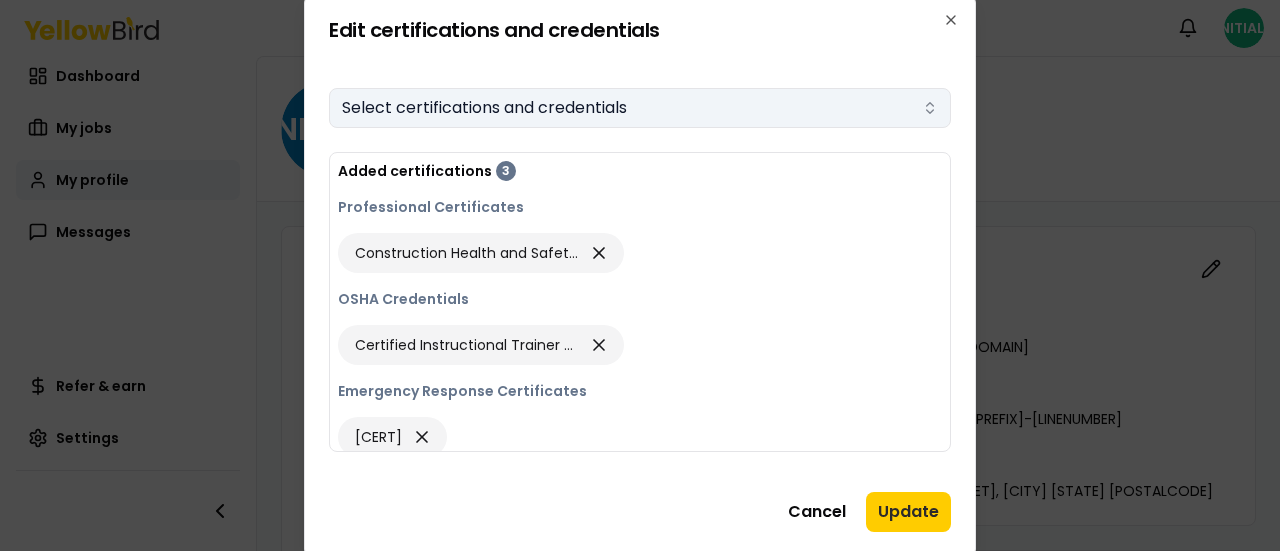 click on "Select certifications and credentials" at bounding box center [640, 108] 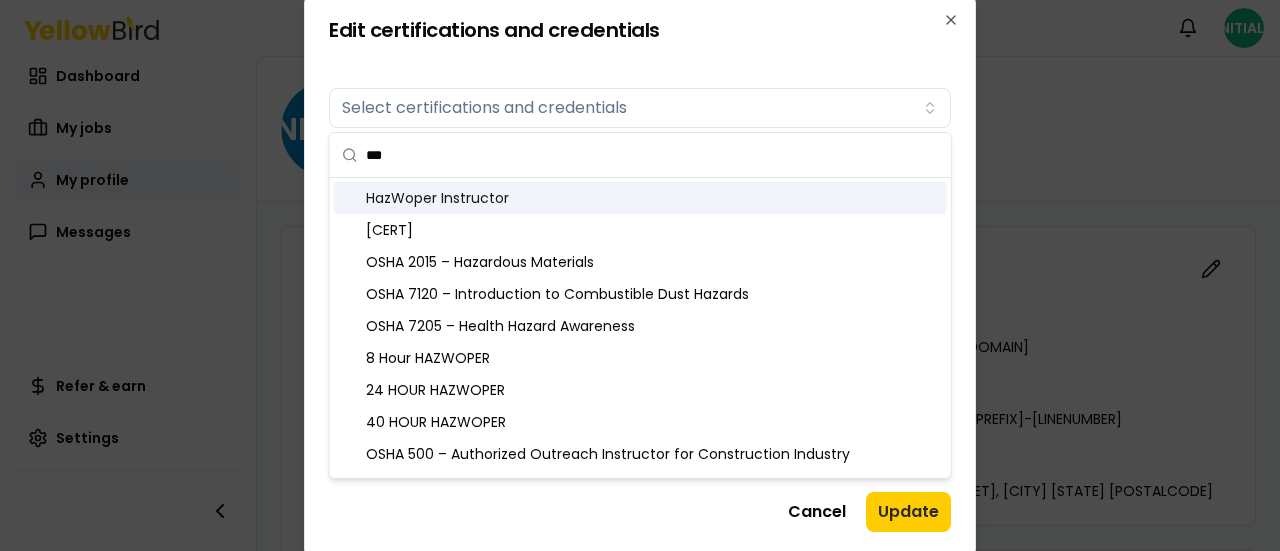 type on "***" 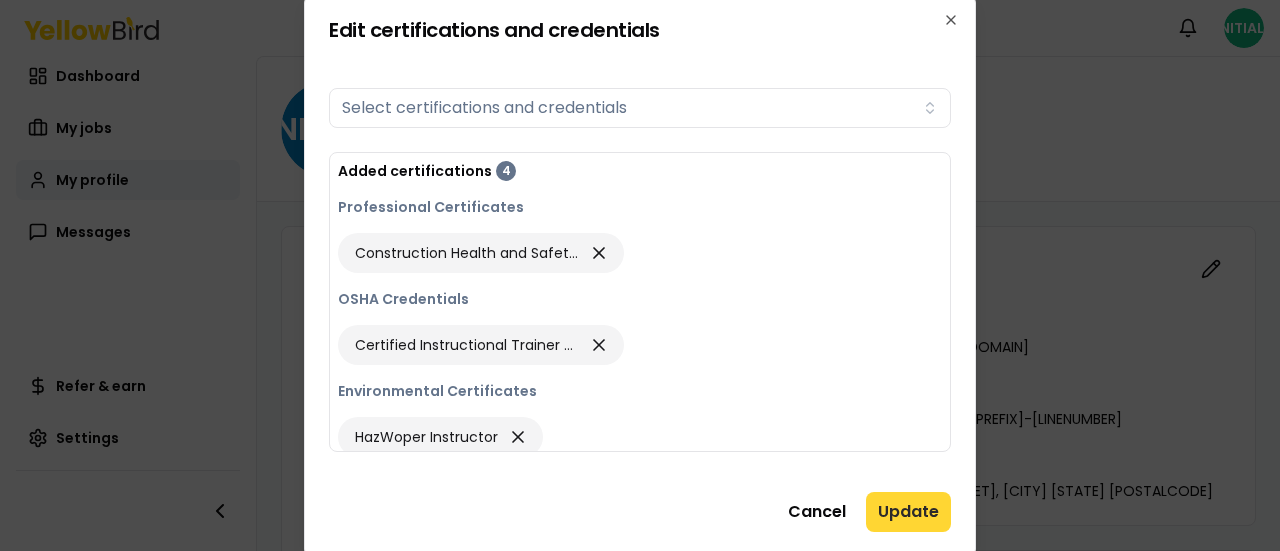 click on "Update" at bounding box center (908, 512) 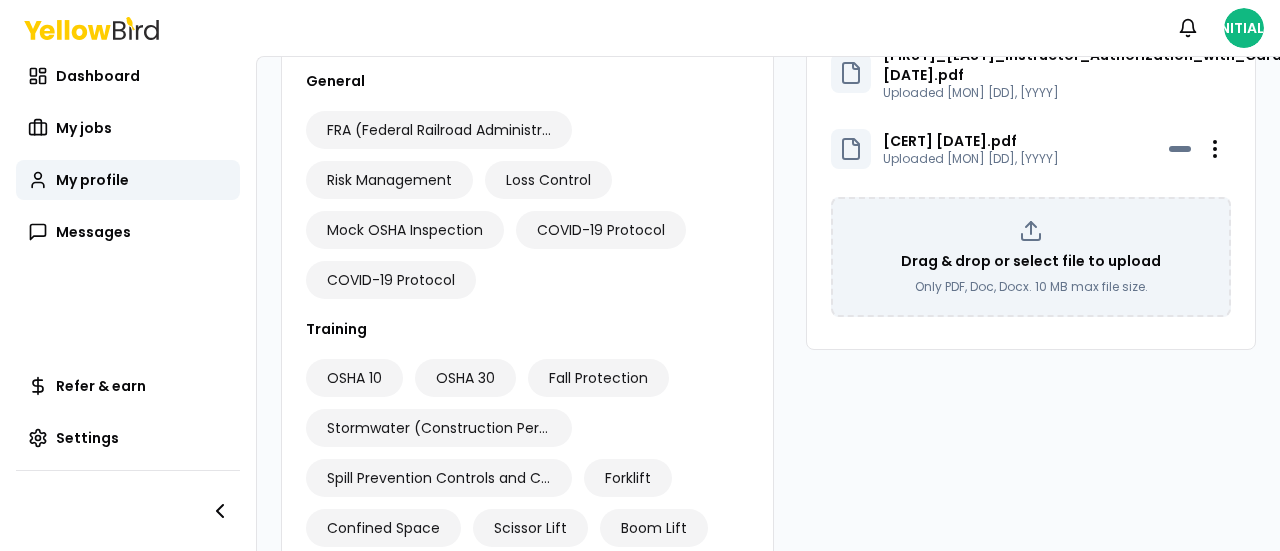 scroll, scrollTop: 919, scrollLeft: 0, axis: vertical 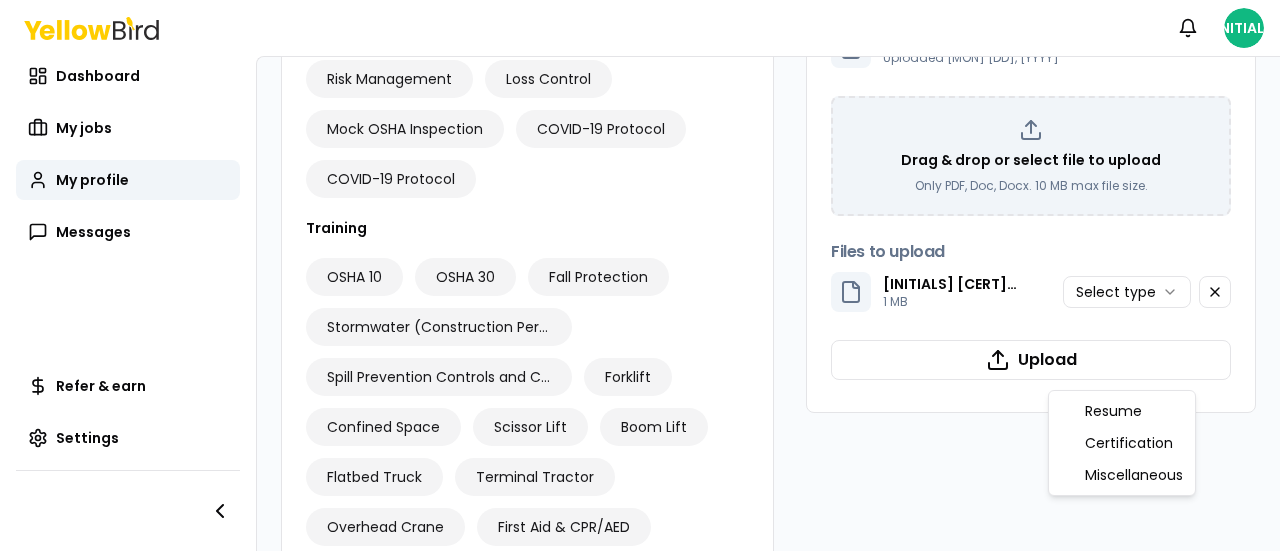 click on "Notifications JV Dashboard My jobs My profile Messages Refer & earn Settings JV [FIRST] [LAST] YellowBird Professional [NUMBER] years experience Speaks English   Certifications and credentials Professional certificates Construction Health and Safety Technician (CHST) OSHA certificates OSHA 501 – Authorized Outreach Instructor for General Industry Environmental certificates HazWoper Instructor Emergency response certificates First Aid and CPR/AED Industries worked in Construction Mining Skills General FRA (Federal Railroad Administration) Experience Risk Management Loss Control Mock OSHA Inspection COVID-19 Protocol COVID-19 Protocol Training OSHA 10 OSHA 30 Fall Protection Stormwater (Construction Permits) Awareness Spill Prevention Controls and Countermeasure Training Forklift Confined Space Scissor Lift Boom Lift Flatbed Truck Terminal Tractor Overhead Crane First Aid & CPR/AED Resource Conservation Recovery Act Education Contact Email [USERNAME]@[DOMAIN] Work phone ([AREACODE]) [PREFIX]-[LINENUMBER] Address Uploaded" at bounding box center (640, 275) 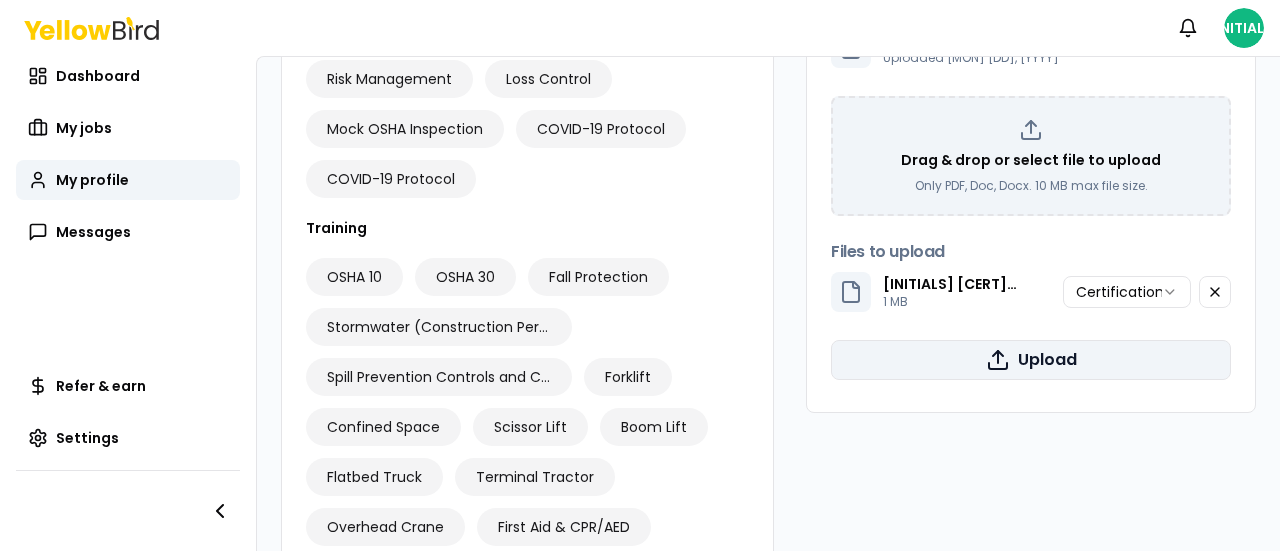 click on "Upload" at bounding box center (1031, 360) 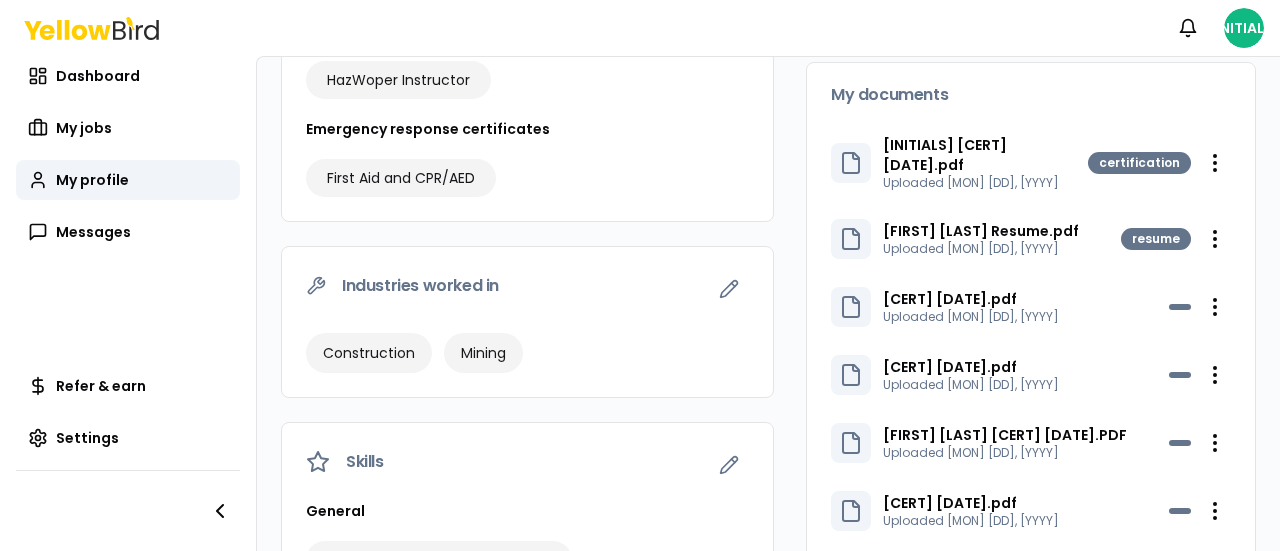 scroll, scrollTop: 485, scrollLeft: 0, axis: vertical 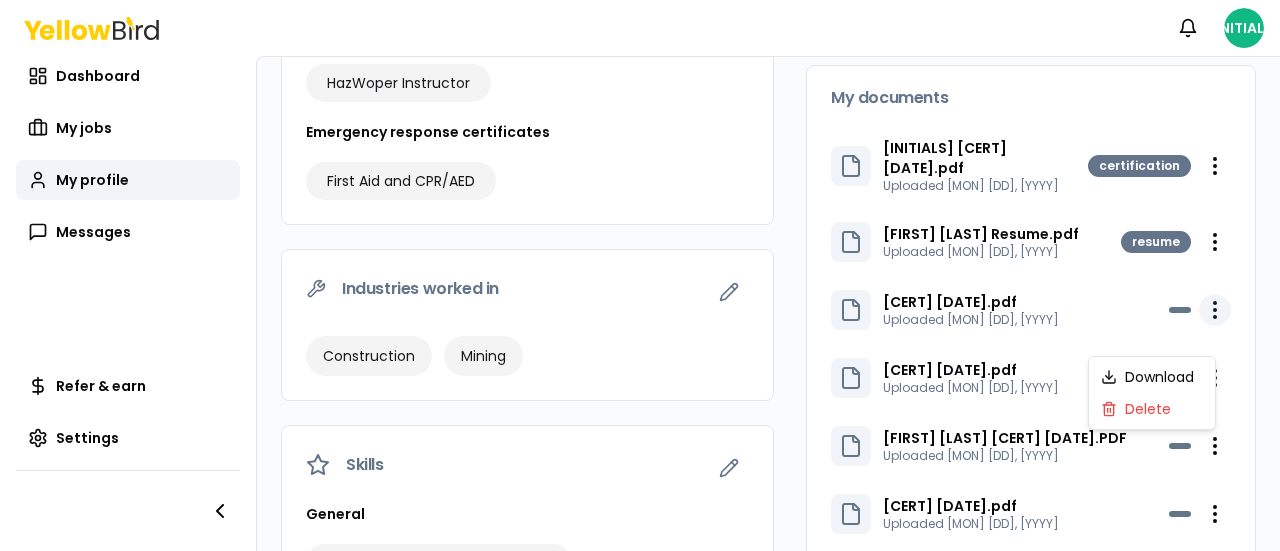 click on "Notifications JV Dashboard My jobs My profile Messages Refer & earn Settings JV [FIRST] [LAST] YellowBird Professional [NUMBER] years experience Speaks English   Certifications and credentials Professional certificates Construction Health and Safety Technician (CHST) OSHA certificates OSHA 501 – Authorized Outreach Instructor for General Industry Environmental certificates HazWoper Instructor Emergency response certificates First Aid and CPR/AED Industries worked in Construction Mining Skills General FRA (Federal Railroad Administration) Experience Risk Management Loss Control Mock OSHA Inspection COVID-19 Protocol COVID-19 Protocol Training OSHA 10 OSHA 30 Fall Protection Stormwater (Construction Permits) Awareness Spill Prevention Controls and Countermeasure Training Forklift Confined Space Scissor Lift Boom Lift Flatbed Truck Terminal Tractor Overhead Crane First Aid & CPR/AED Resource Conservation Recovery Act Education Contact Email [USERNAME]@[DOMAIN] Work phone ([AREACODE]) [PREFIX]-[LINENUMBER] Address Uploaded" at bounding box center (640, 275) 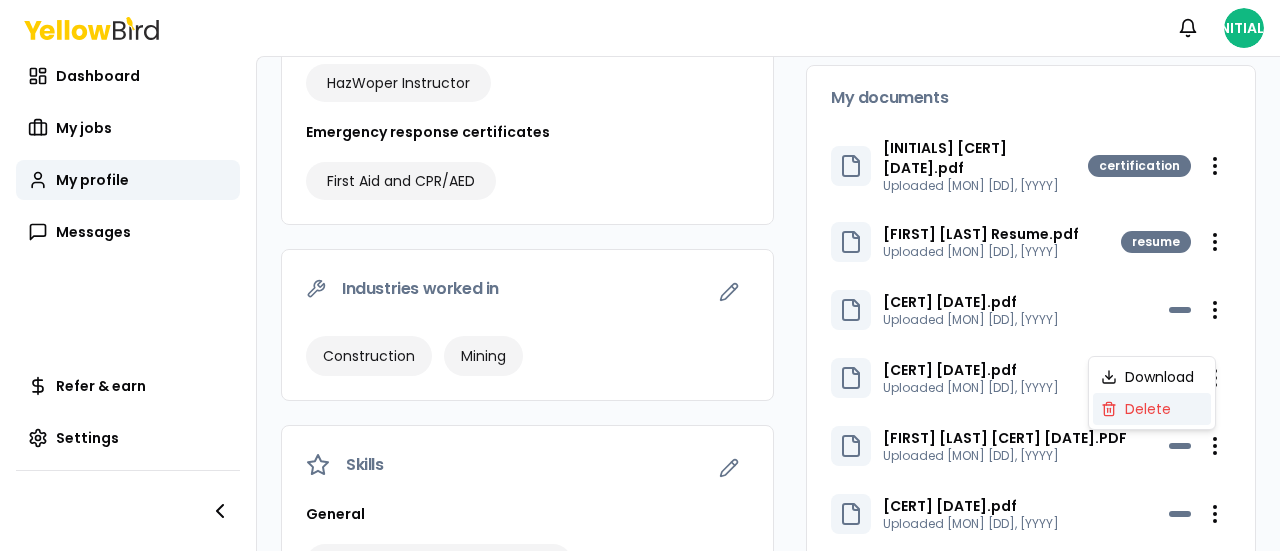 click on "Delete" at bounding box center (1152, 409) 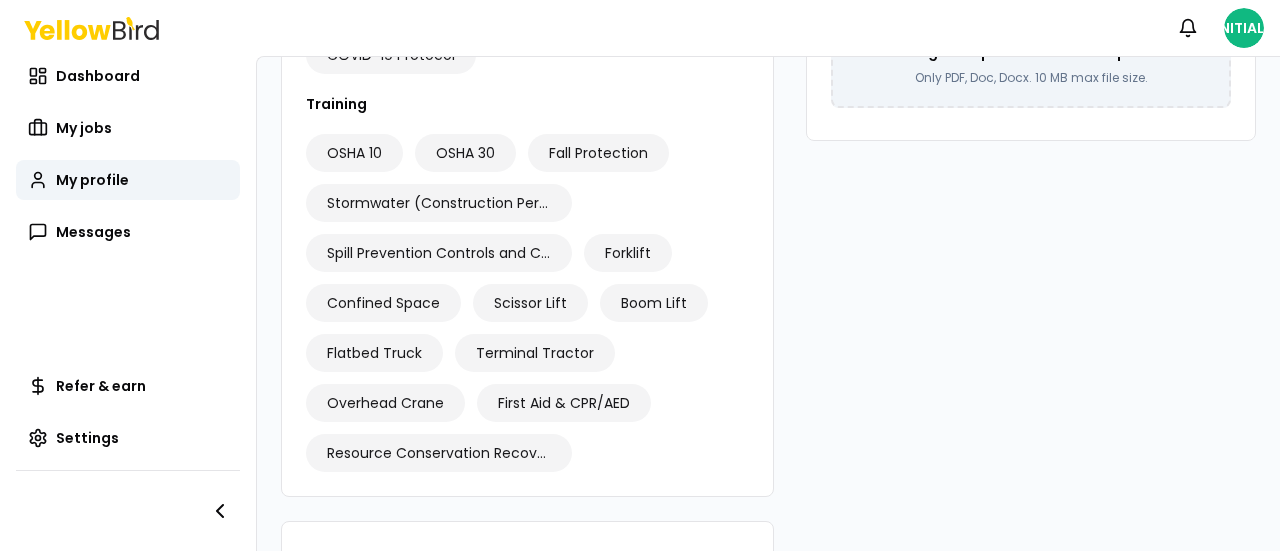 scroll, scrollTop: 1145, scrollLeft: 0, axis: vertical 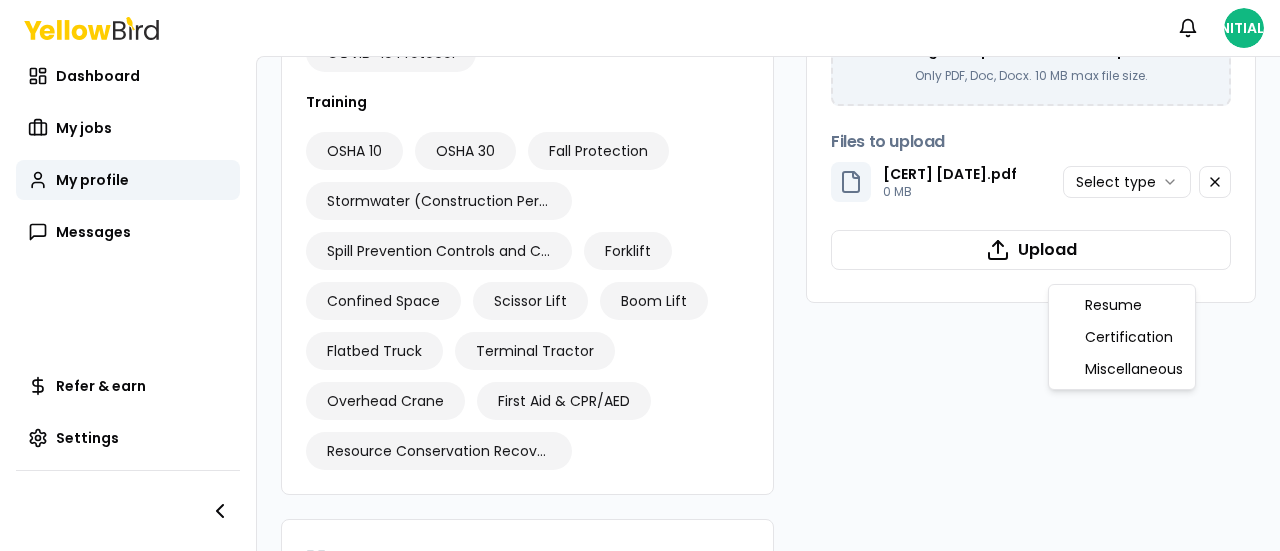 click on "Notifications JV Dashboard My jobs My profile Messages Refer & earn Settings JV [FIRST] [LAST] YellowBird Professional [NUMBER] years experience Speaks English   Certifications and credentials Professional certificates Construction Health and Safety Technician (CHST) OSHA certificates OSHA 501 – Authorized Outreach Instructor for General Industry Environmental certificates HazWoper Instructor Emergency response certificates First Aid and CPR/AED Industries worked in Construction Mining Skills General FRA (Federal Railroad Administration) Experience Risk Management Loss Control Mock OSHA Inspection COVID-19 Protocol COVID-19 Protocol Training OSHA 10 OSHA 30 Fall Protection Stormwater (Construction Permits) Awareness Spill Prevention Controls and Countermeasure Training Forklift Confined Space Scissor Lift Boom Lift Flatbed Truck Terminal Tractor Overhead Crane First Aid & CPR/AED Resource Conservation Recovery Act Education Contact Email [USERNAME]@[DOMAIN] Work phone ([AREACODE]) [PREFIX]-[LINENUMBER] Address Uploaded" at bounding box center (640, 275) 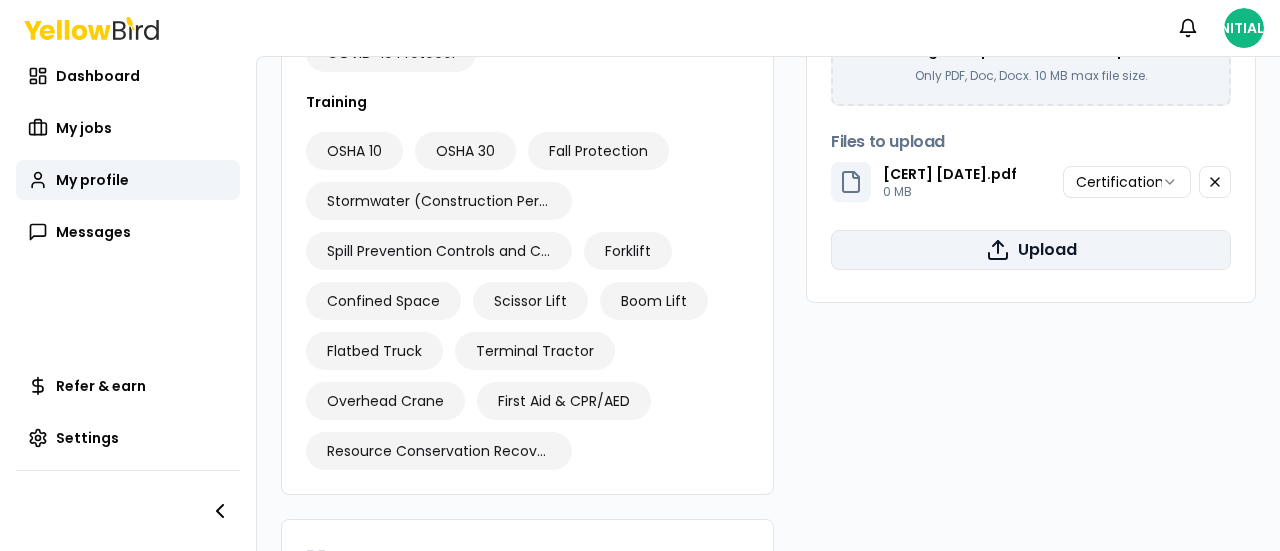 click on "Upload" at bounding box center (1031, 250) 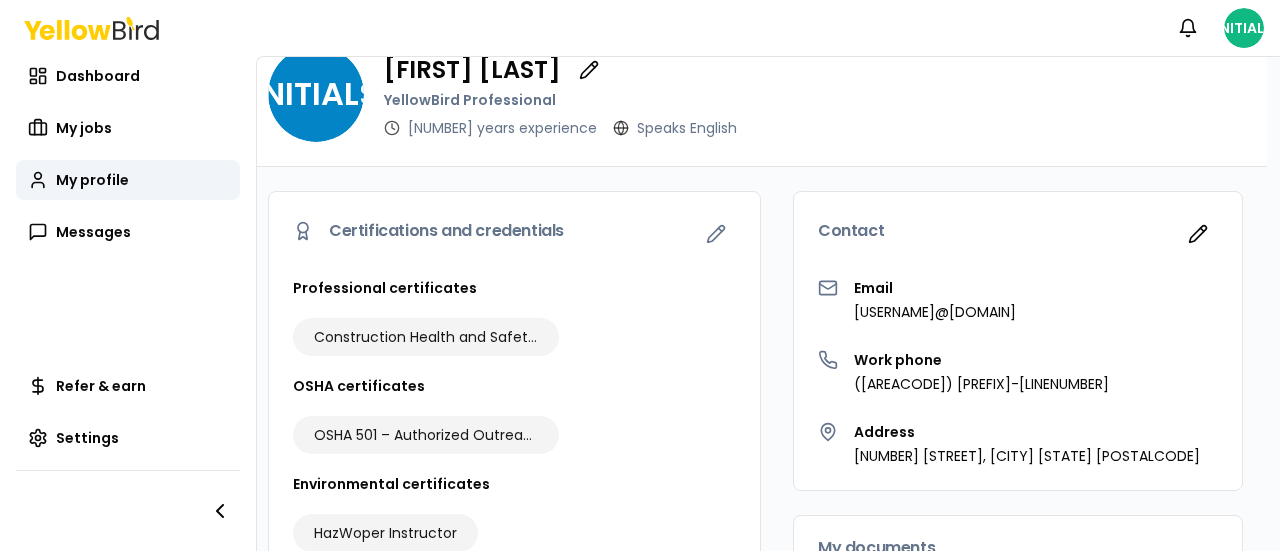 scroll, scrollTop: 0, scrollLeft: 13, axis: horizontal 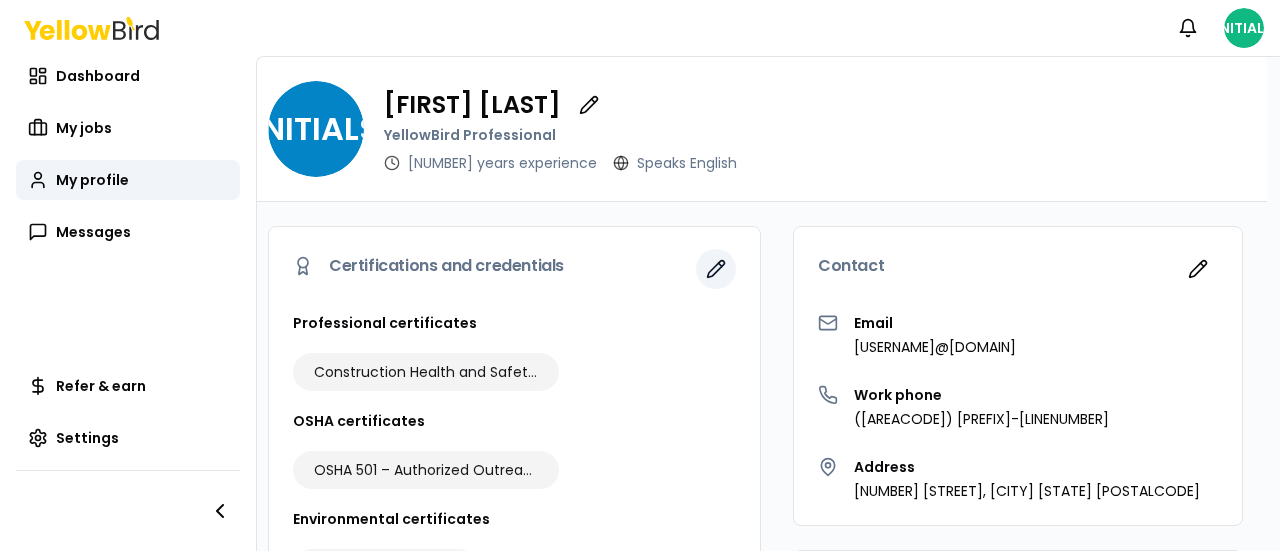 click 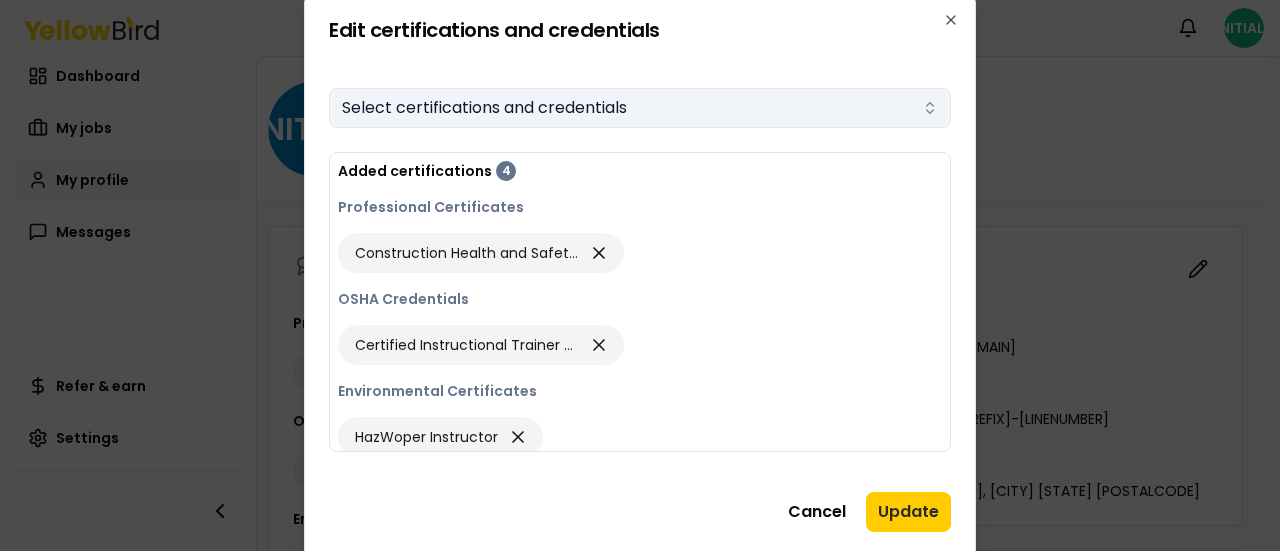 click on "Select certifications and credentials" at bounding box center [640, 108] 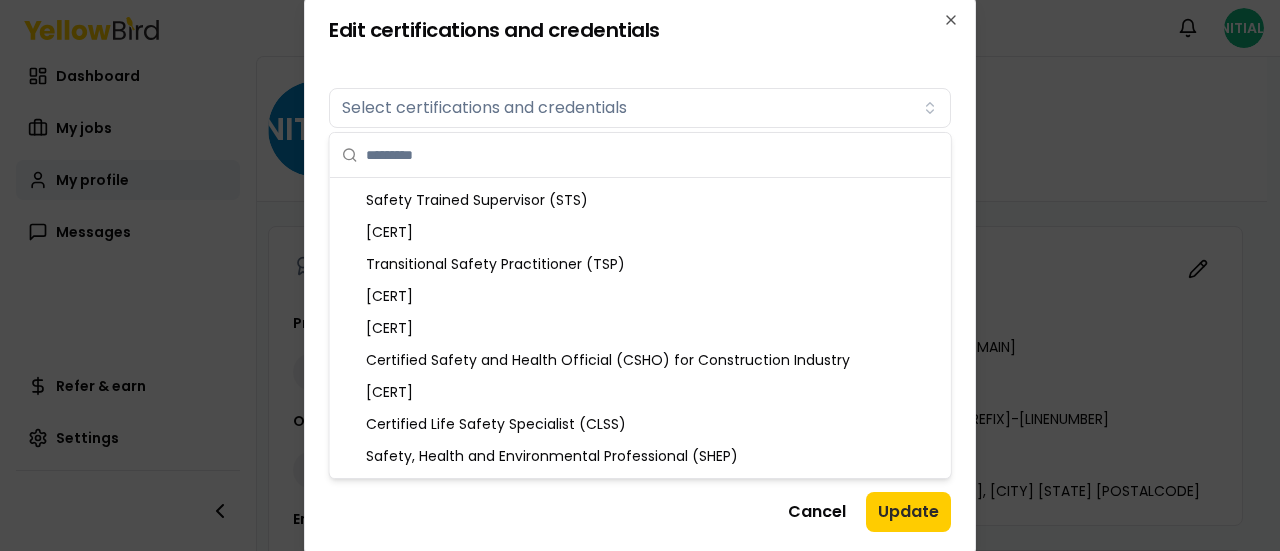 scroll, scrollTop: 240, scrollLeft: 0, axis: vertical 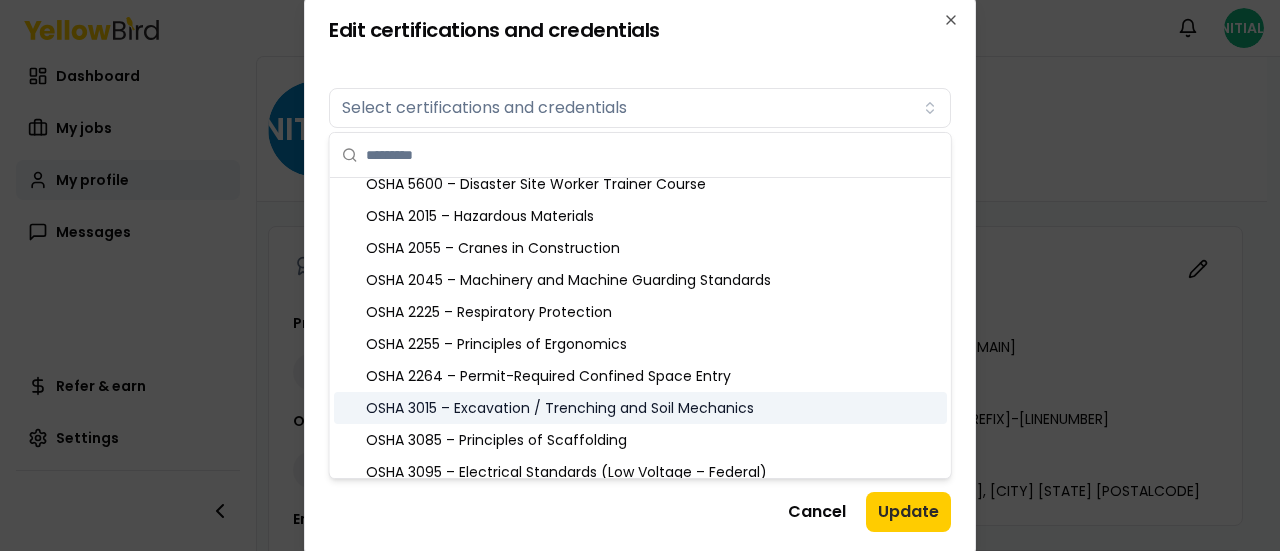 click on "OSHA 3015 – Excavation / Trenching and Soil Mechanics" at bounding box center (640, 408) 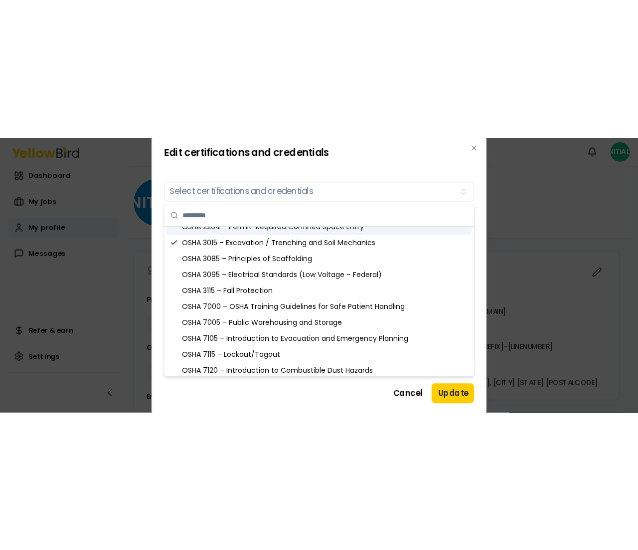 scroll, scrollTop: 1490, scrollLeft: 0, axis: vertical 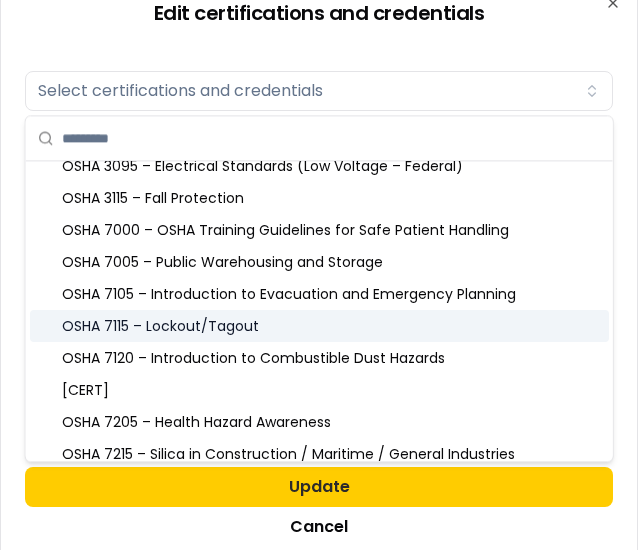 click on "OSHA 7115 – Lockout/Tagout" at bounding box center (319, 326) 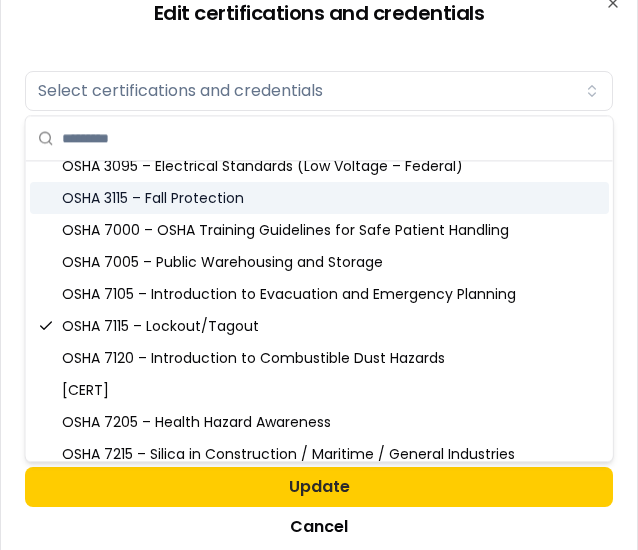 click on "OSHA 3115 – Fall Protection" at bounding box center (319, 198) 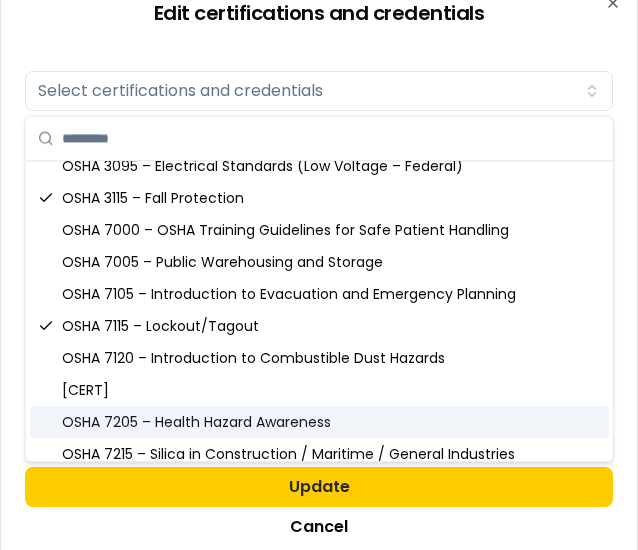 click on "OSHA 7205 – Health Hazard Awareness" at bounding box center [319, 422] 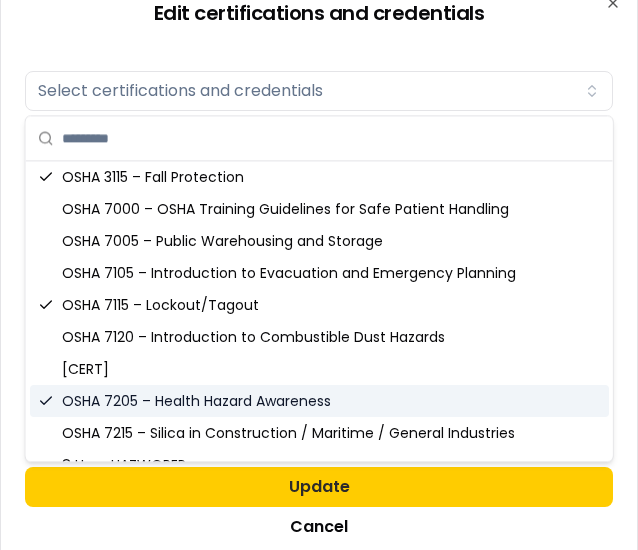 scroll, scrollTop: 1639, scrollLeft: 0, axis: vertical 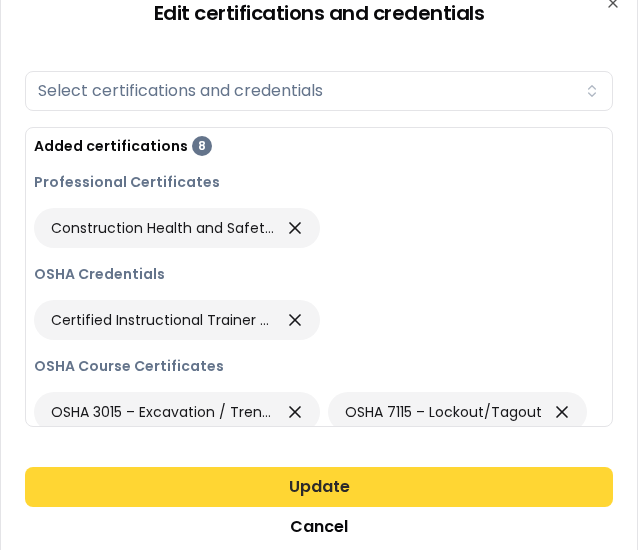 click on "Update" at bounding box center (319, 487) 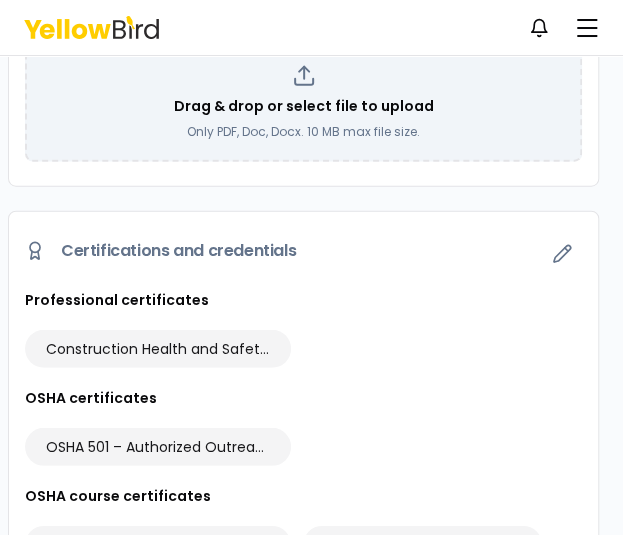 scroll, scrollTop: 1072, scrollLeft: 0, axis: vertical 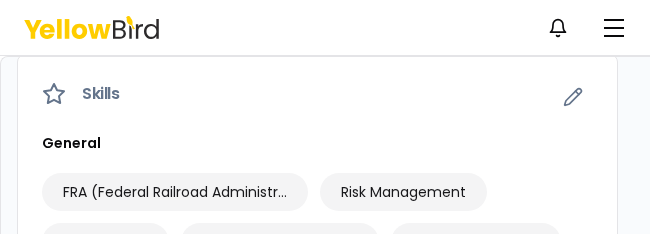type 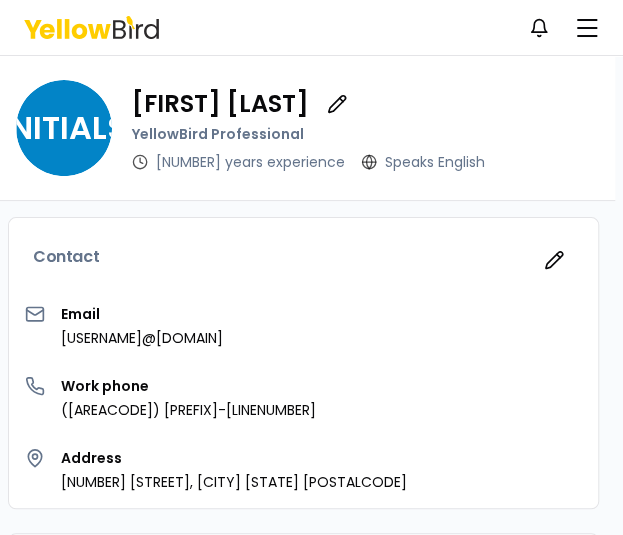 scroll, scrollTop: 0, scrollLeft: 11, axis: horizontal 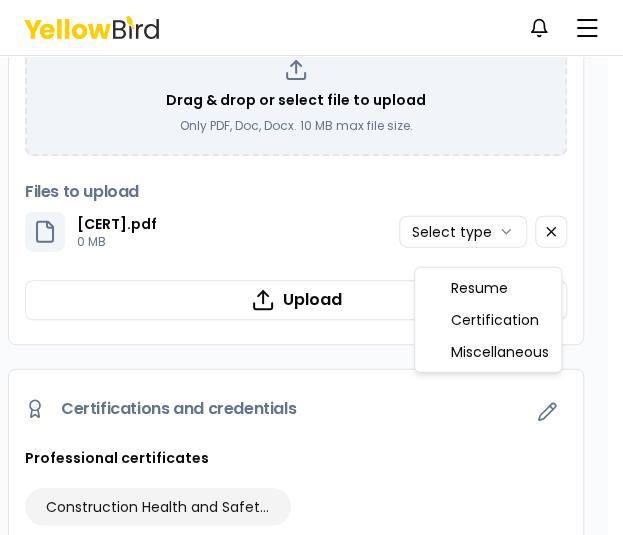 click on "Notifications JV Dashboard My jobs My profile Messages Refer & earn Settings JV [FIRST] [LAST] YellowBird Professional [NUMBER] years experience Speaks English   Certifications and credentials Professional certificates Construction Health and Safety Technician (CHST) OSHA certificates OSHA 501 – Authorized Outreach Instructor for General Industry OSHA course certificates OSHA 3015 – Excavation / Trenching and Soil Mechanics OSHA 7115 – Lockout/Tagout OSHA 3115 – Fall Protection OSHA 7205 – Health Hazard Awareness Environmental certificates HazWoper Instructor Emergency response certificates First Aid and CPR/AED Industries worked in Construction Mining Skills General FRA (Federal Railroad Administration) Experience Risk Management Loss Control Mock OSHA Inspection COVID-19 Protocol COVID-19 Protocol Training OSHA 10 OSHA 30 Fall Protection Stormwater (Construction Permits) Awareness Spill Prevention Controls and Countermeasure Training Forklift Confined Space Scissor Lift Boom Lift Education" at bounding box center (311, -863) 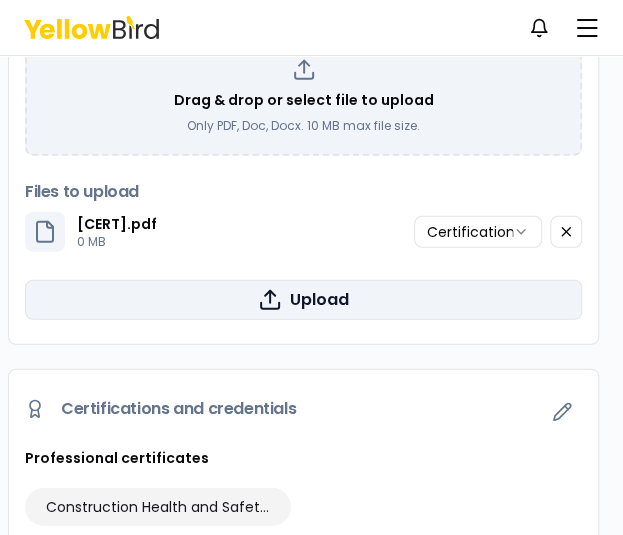 click on "Upload" at bounding box center [303, 300] 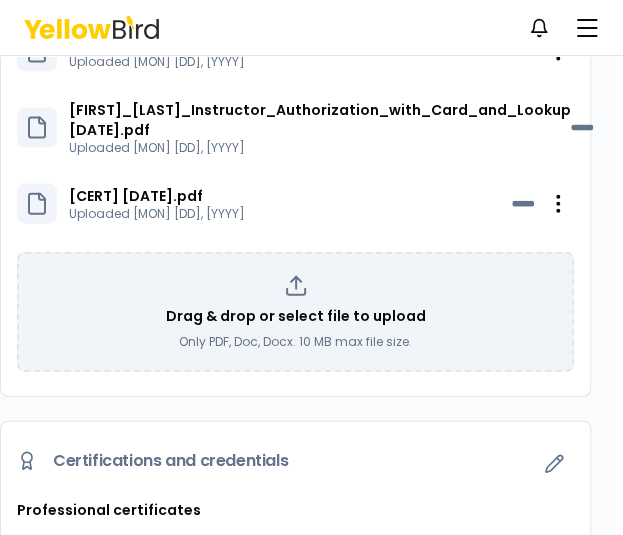 scroll, scrollTop: 1034, scrollLeft: 8, axis: both 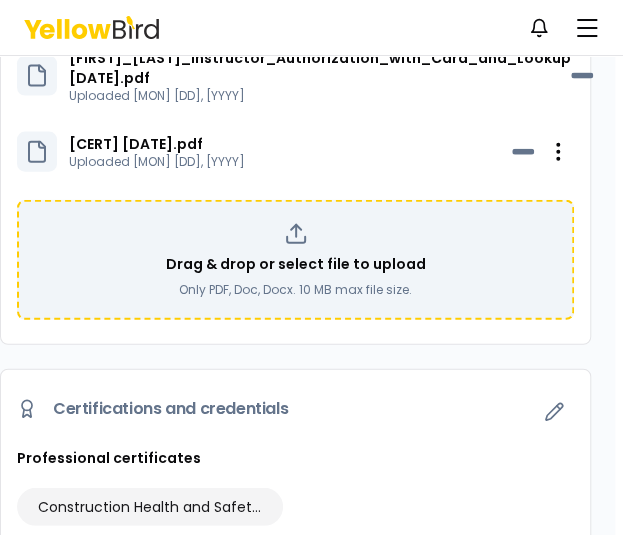 click on "Drag & drop or select file to upload Only PDF, Doc, Docx. 10 MB max file size." at bounding box center [295, 260] 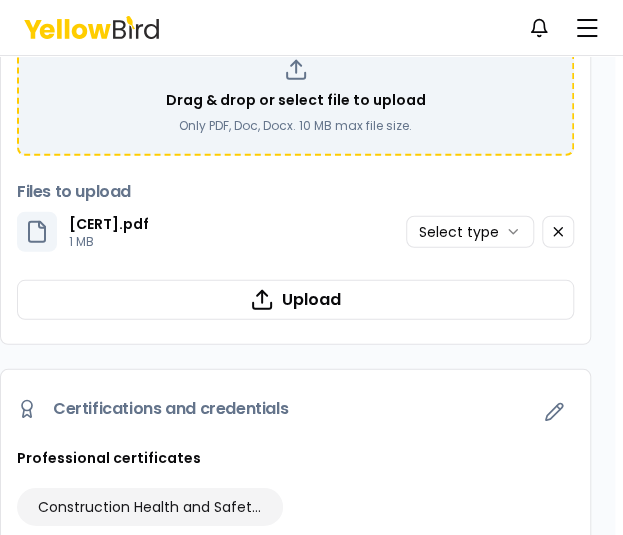 scroll, scrollTop: 1198, scrollLeft: 0, axis: vertical 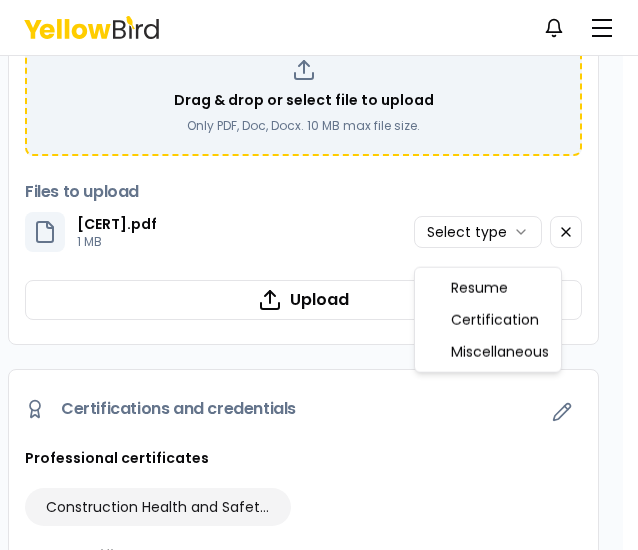 click on "Notifications JV Dashboard My jobs My profile Messages Refer & earn Settings JV [FIRST] [LAST] YellowBird Professional [NUMBER] years experience Speaks English   Certifications and credentials Professional certificates Construction Health and Safety Technician (CHST) OSHA certificates OSHA 501 – Authorized Outreach Instructor for General Industry OSHA course certificates OSHA 3015 – Excavation / Trenching and Soil Mechanics OSHA 7115 – Lockout/Tagout OSHA 3115 – Fall Protection OSHA 7205 – Health Hazard Awareness Environmental certificates HazWoper Instructor Emergency response certificates First Aid and CPR/AED Industries worked in Construction Mining Skills General FRA (Federal Railroad Administration) Experience Risk Management Loss Control Mock OSHA Inspection COVID-19 Protocol COVID-19 Protocol Training OSHA 10 OSHA 30 Fall Protection Stormwater (Construction Permits) Awareness Spill Prevention Controls and Countermeasure Training Forklift Confined Space Scissor Lift Boom Lift Education" at bounding box center [319, -923] 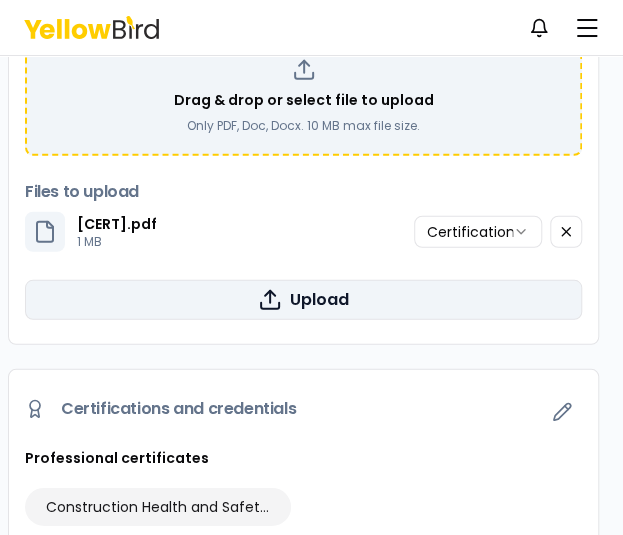 click on "Upload" at bounding box center (303, 300) 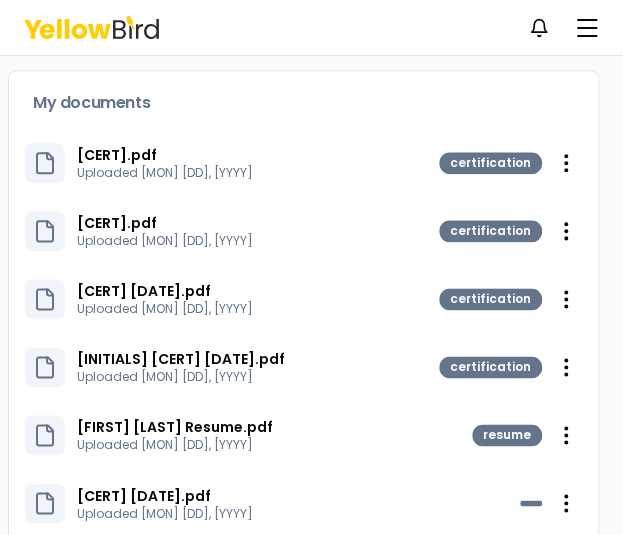 scroll, scrollTop: 464, scrollLeft: 0, axis: vertical 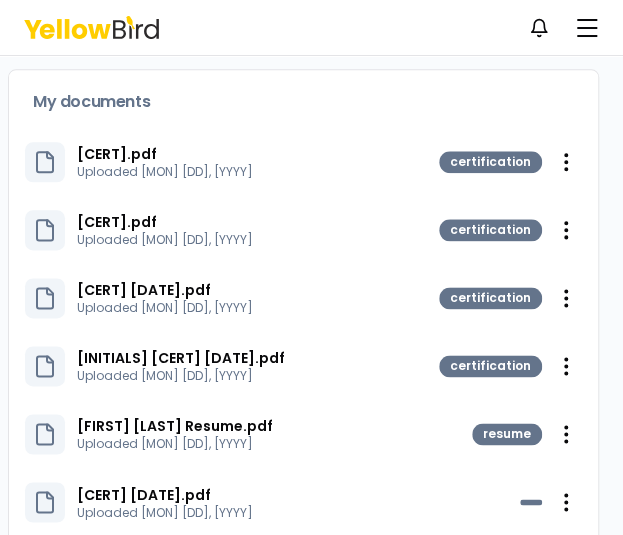 click on "[CERT].pdf Uploaded   [MON] [DD], [YYYY] certification Open menu [CERT].pdf Uploaded   [MON] [DD], [YYYY] certification Open menu [CERT] [DATE].pdf Uploaded   [MON] [DD], [YYYY] certification Open menu [CERT] [DATE].pdf Uploaded   [MON] [DD], [YYYY] certification Open menu [FIRST] [LAST] Resume.pdf Uploaded   [MON] [DD], [YYYY] resume Open menu [CERT] [DATE].pdf Uploaded   [MON] [DD], [YYYY] Open menu [FIRST] [LAST] [CERT] [DATE].PDF Uploaded   [MON] [DD], [YYYY] Open menu [CERT] [DATE].pdf Uploaded   [MON] [DD], [YYYY] Open menu [FIRST]_[LAST]_Instructor_Authorization_with_Card_and_Lookup [DATE].pdf Uploaded   [MON] [DD], [YYYY] Open menu [CERT] [DATE].pdf Uploaded   [MON] [DD], [YYYY] Open menu Drag & drop or select file to upload Only PDF, Doc, Docx. 10 MB max file size." at bounding box center [303, 550] 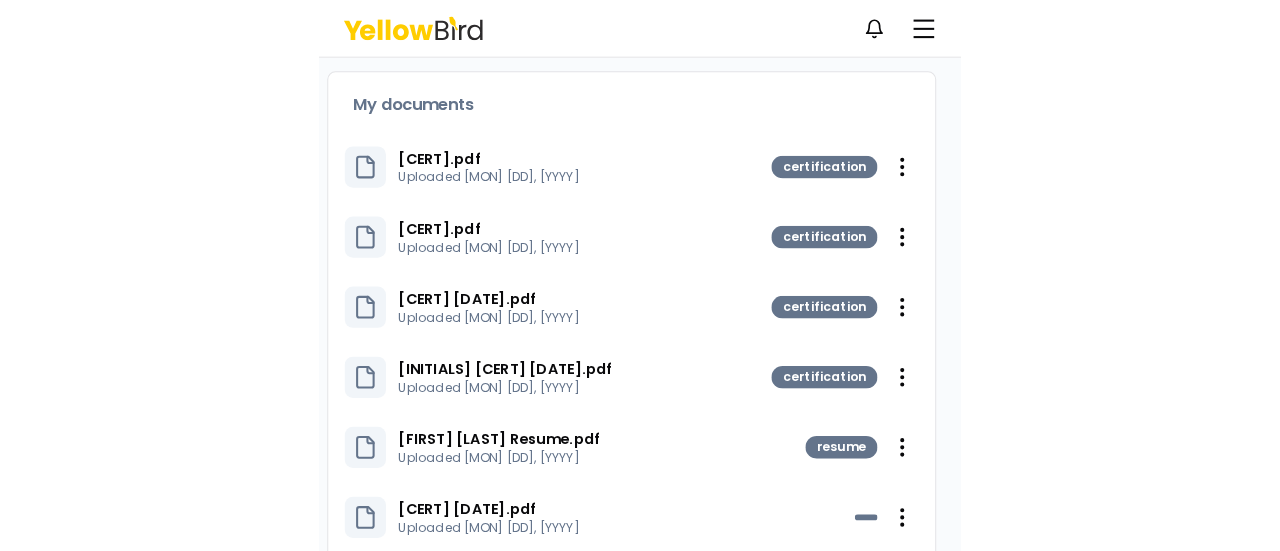 scroll, scrollTop: 0, scrollLeft: 0, axis: both 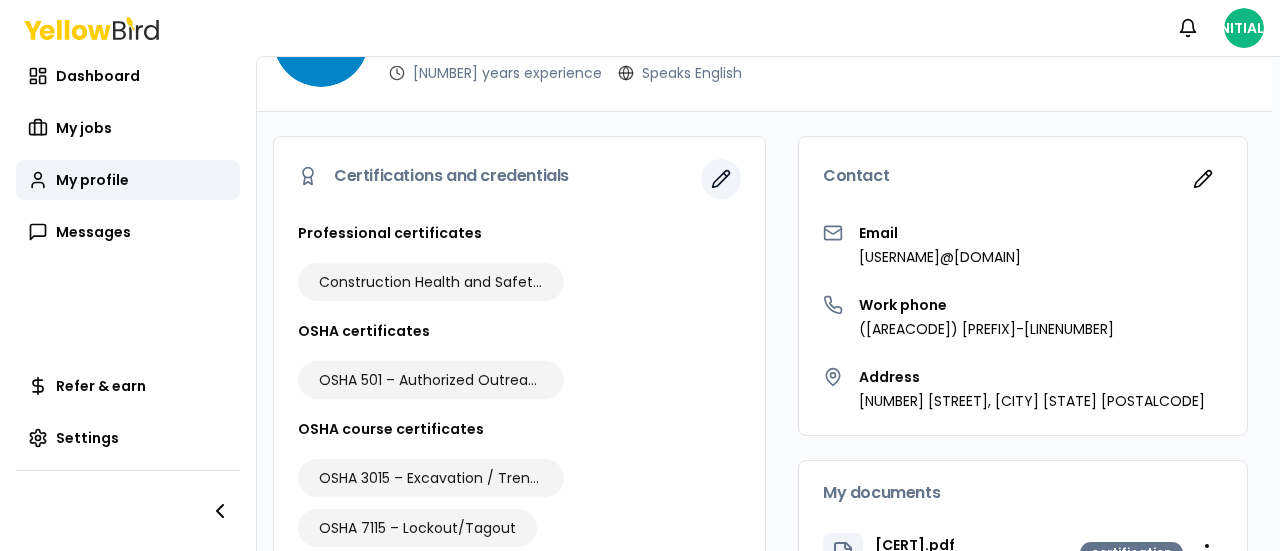 click 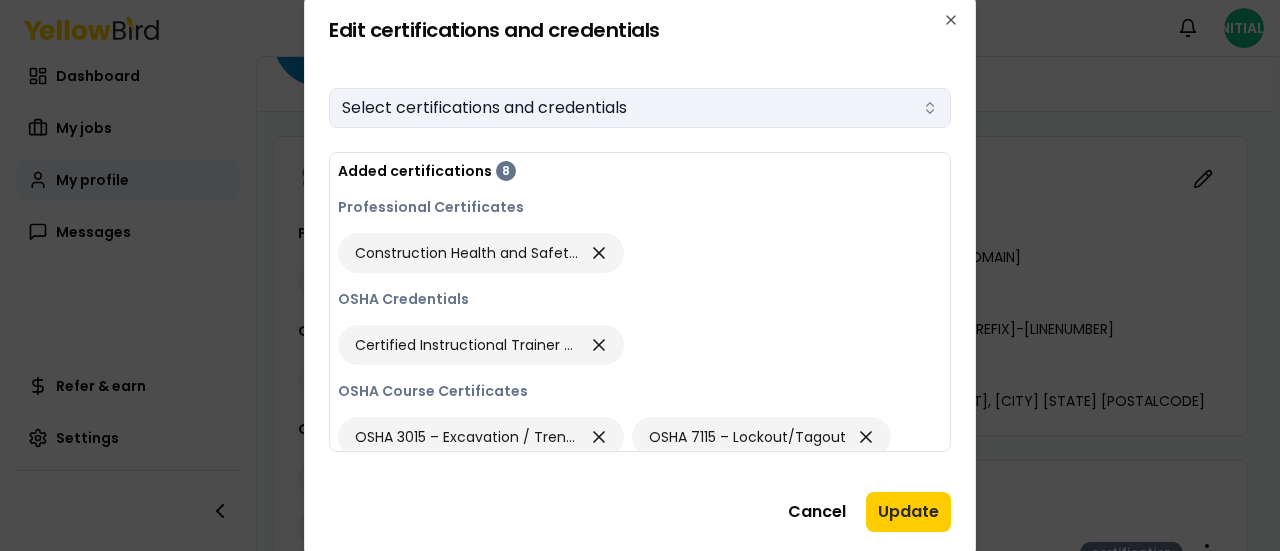 click on "Select certifications and credentials" at bounding box center (640, 108) 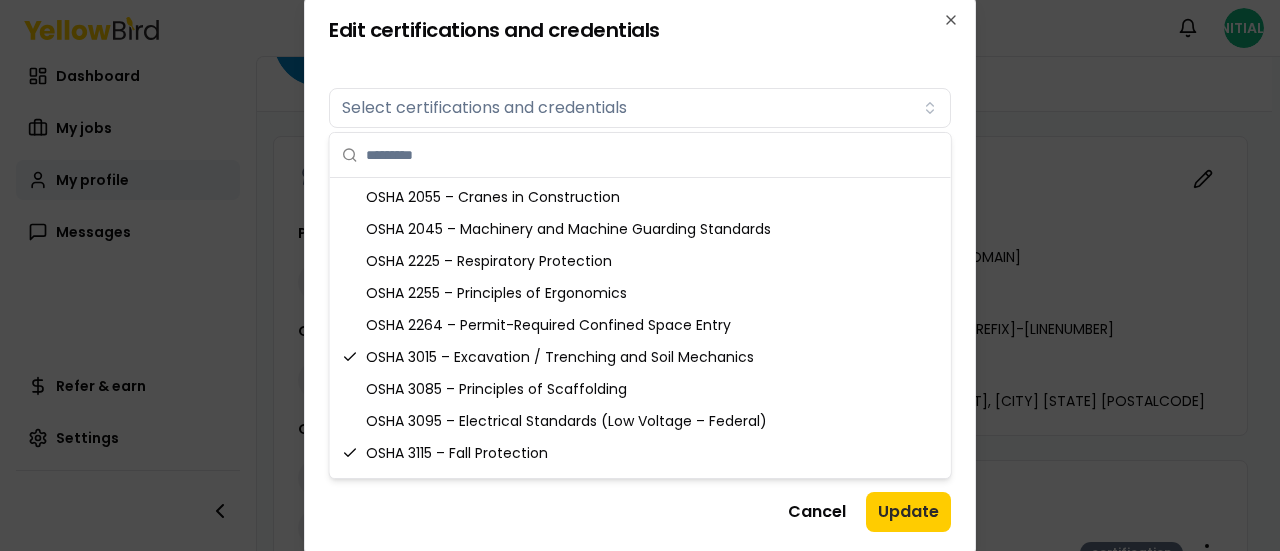 scroll, scrollTop: 1360, scrollLeft: 0, axis: vertical 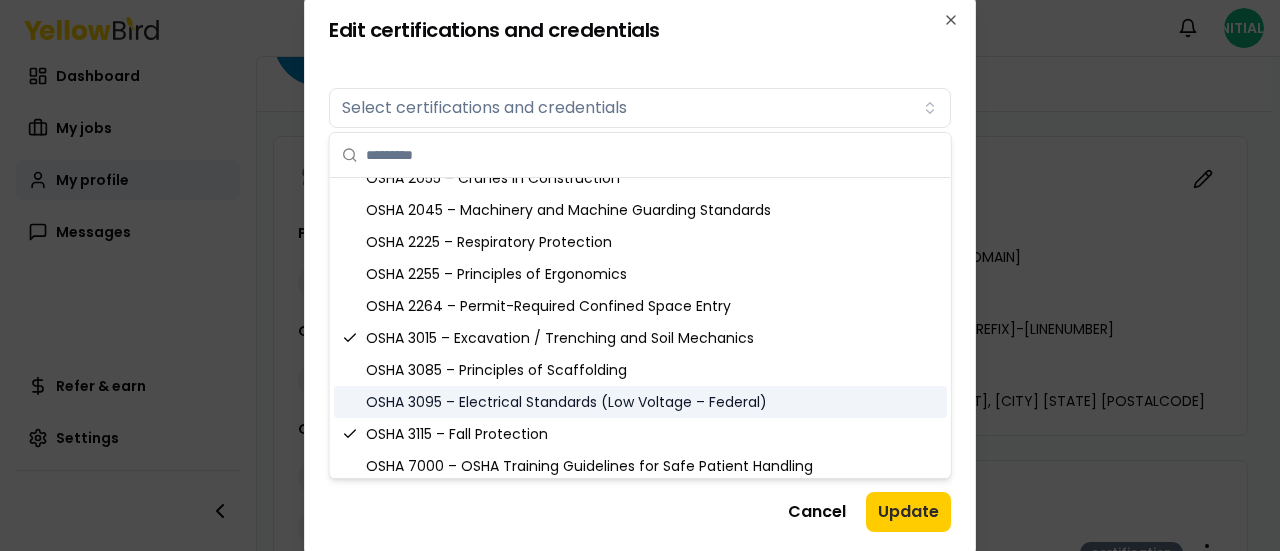 click on "OSHA 3095 – Electrical Standards (Low Voltage – Federal)" at bounding box center [640, 402] 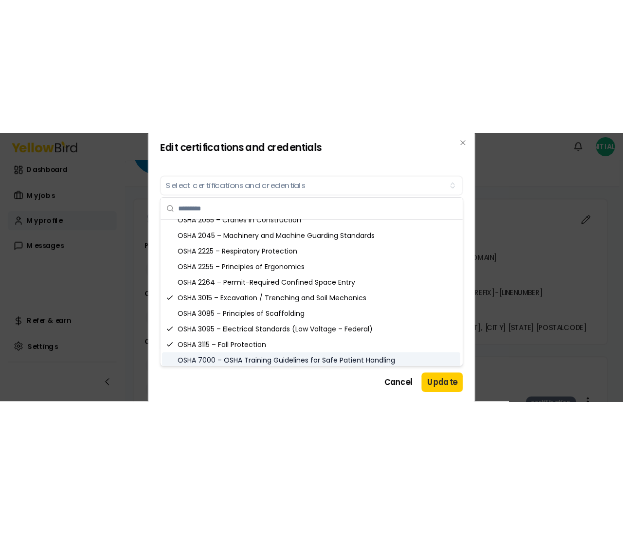 scroll, scrollTop: 1400, scrollLeft: 0, axis: vertical 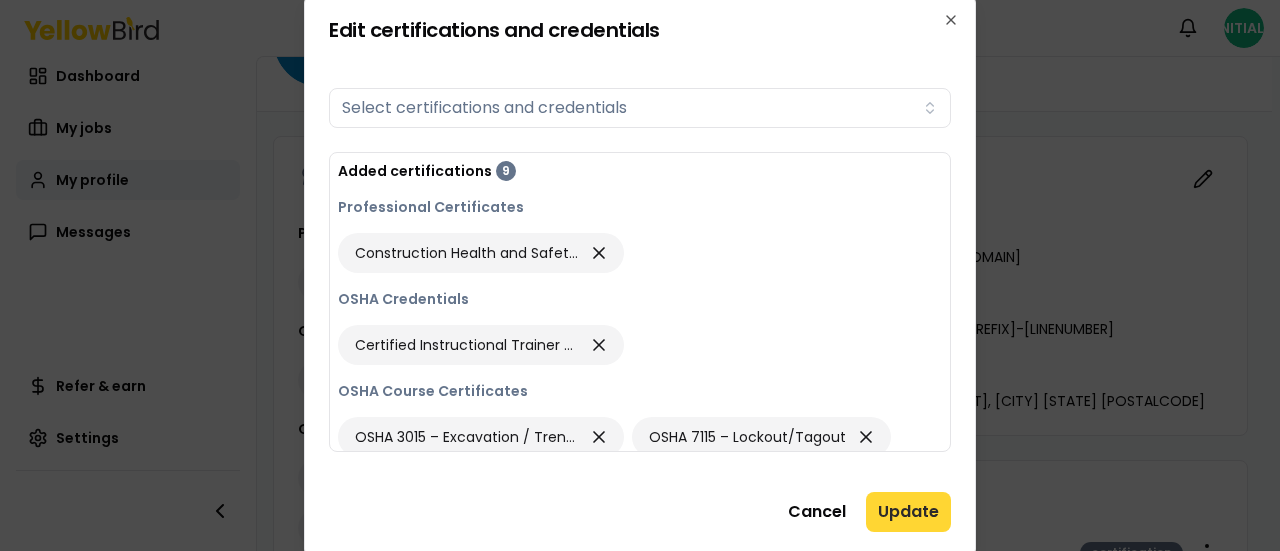 click on "Update" at bounding box center (908, 512) 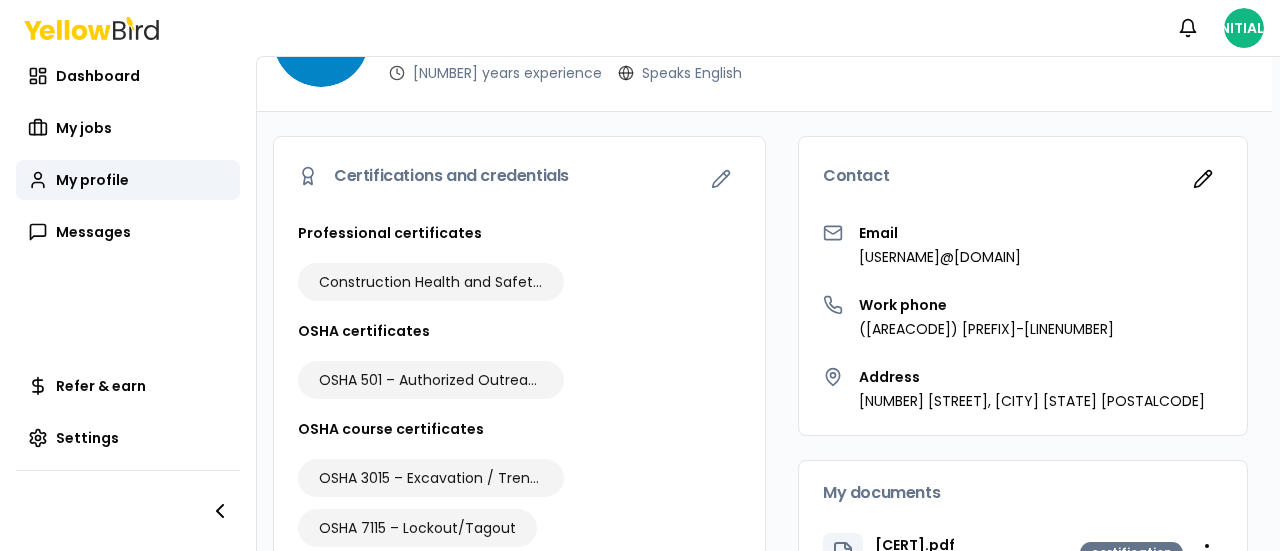 click on "Professional certificates Construction Health and Safety Technician (CHST) OSHA certificates OSHA 501 – Authorized Outreach Instructor for General Industry OSHA course certificates OSHA 3115 – Excavation / Trenching and Soil Mechanics OSHA 7115 – Lockout/Tagout OSHA 3115 – Fall Protection OSHA 7205 – Health Hazard Awareness OSHA 3095 – Electrical Standards (Low Voltage – Federal) Environmental certificates HazWoper Instructor Emergency response certificates First Aid and CPR/AED" at bounding box center (519, 570) 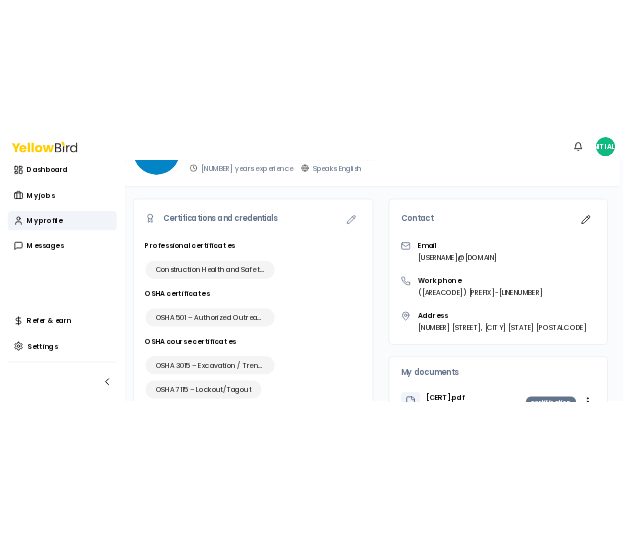 scroll, scrollTop: 0, scrollLeft: 8, axis: horizontal 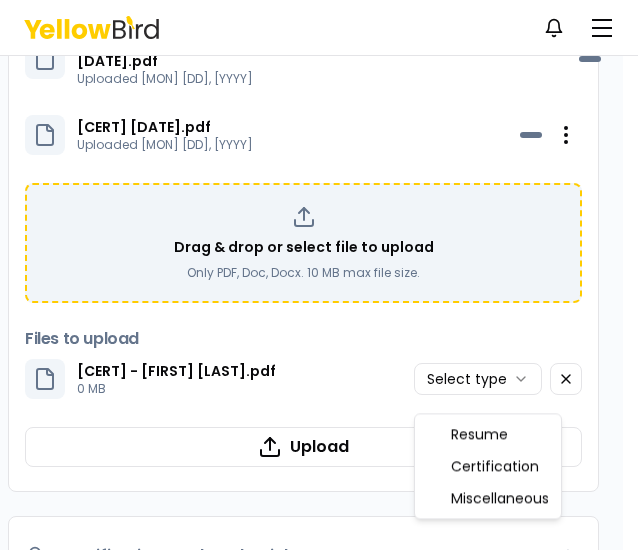 click on "Notifications JV Dashboard My jobs My profile Messages Refer & earn Settings JV [FIRST] [LAST] YellowBird Professional [NUMBER] years experience Speaks English   Certifications and credentials Professional certificates Construction Health and Safety Technician (CHST) OSHA certificates OSHA 501 – Authorized Outreach Instructor for General Industry OSHA course certificates OSHA 3015 – Excavation / Trenching and Soil Mechanics OSHA 7115 – Lockout/Tagout OSHA 3115 – Fall Protection OSHA 7205 – Health Hazard Awareness Environmental certificates HazWoper Instructor Emergency response certificates First Aid and CPR/AED Industries worked in Construction Mining Skills General FRA (Federal Railroad Administration) Experience Risk Management Loss Control Mock OSHA Inspection COVID-19 Protocol COVID-19 Protocol Training OSHA 10 OSHA 30 Fall Protection Stormwater (Construction Permits) Awareness Forklift Confined Space Scissor Lift Boom Lift Email" at bounding box center [319, -844] 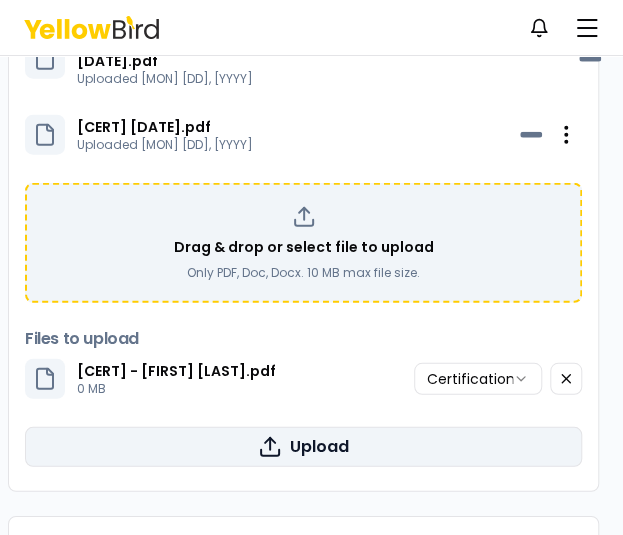 click on "Upload" at bounding box center (303, 447) 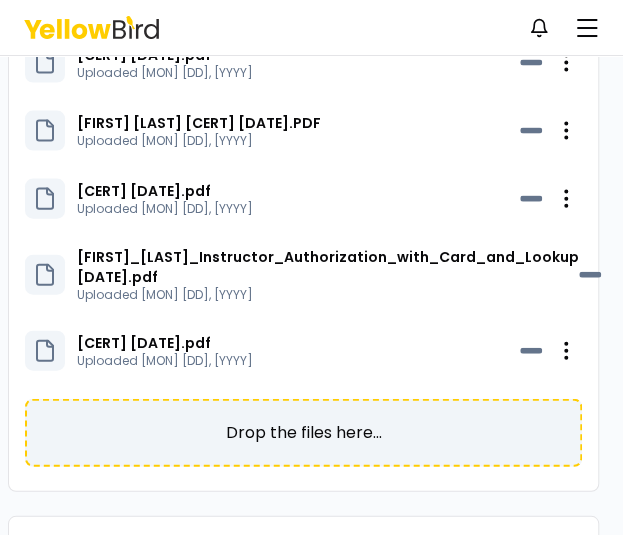scroll, scrollTop: 1187, scrollLeft: 0, axis: vertical 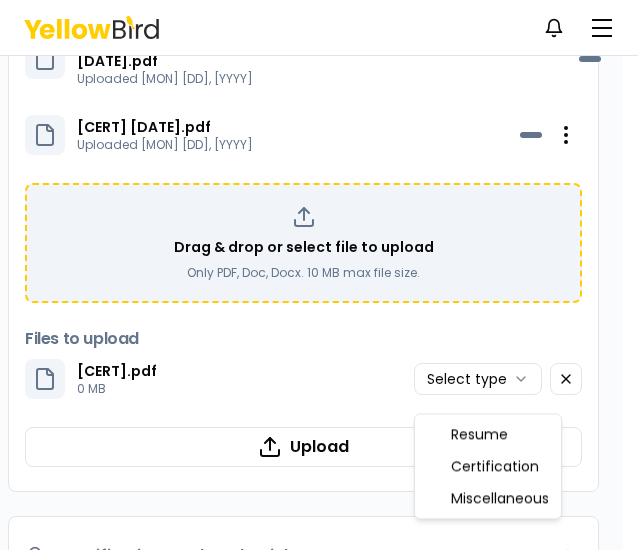click on "Notifications JV Dashboard My jobs My profile Messages Refer & earn Settings JV [FIRST] [LAST] YellowBird Professional [NUMBER] years experience Speaks English   Certifications and credentials Professional certificates Construction Health and Safety Technician (CHST) OSHA certificates OSHA 501 – Authorized Outreach Instructor for General Industry OSHA course certificates OSHA 3015 – Excavation / Trenching and Soil Mechanics OSHA 7115 – Lockout/Tagout OSHA 3115 – Fall Protection OSHA 7205 – Health Hazard Awareness Environmental certificates HazWoper Instructor Emergency response certificates First Aid and CPR/AED Industries worked in Construction Mining Skills General FRA (Federal Railroad Administration) Experience Risk Management Loss Control Mock OSHA Inspection COVID-19 Protocol COVID-19 Protocol Training OSHA 10 OSHA 30 Fall Protection Stormwater (Construction Permits) Awareness Forklift Confined Space Scissor Lift Boom Lift Email" at bounding box center (319, -912) 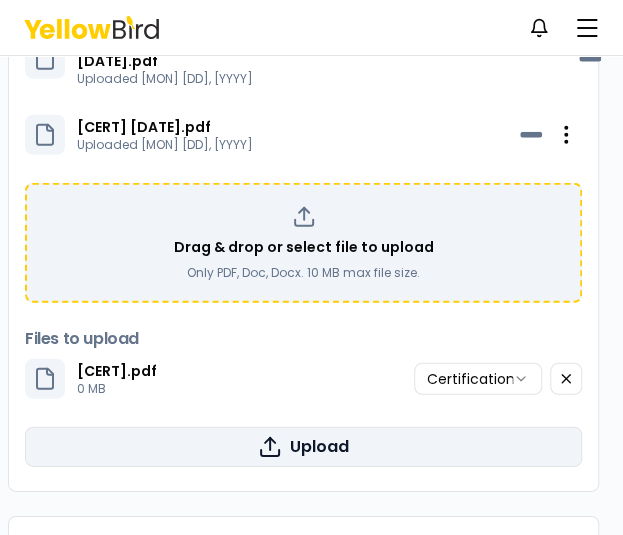 click on "Upload" at bounding box center [303, 447] 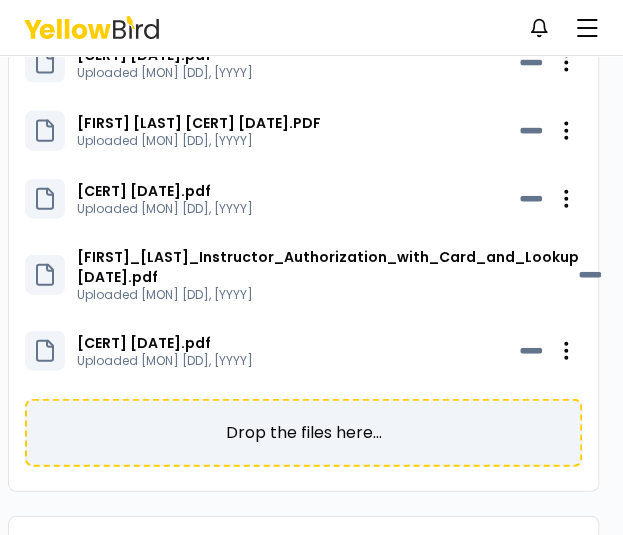 scroll, scrollTop: 1255, scrollLeft: 0, axis: vertical 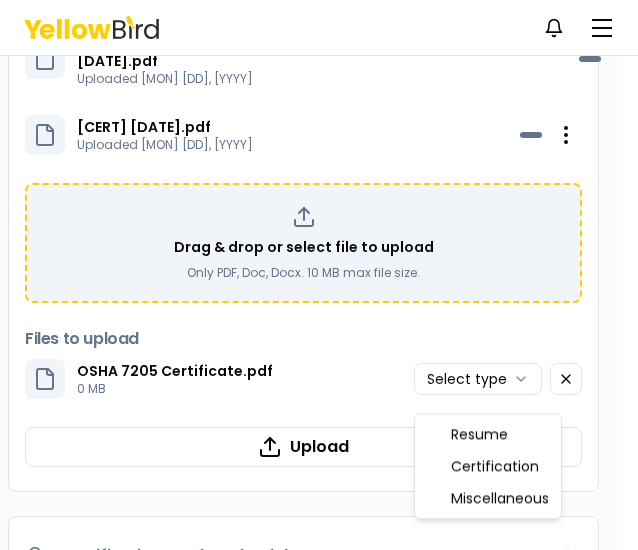 click on "Notifications JV Dashboard My jobs My profile Messages Refer & earn Settings JV [FIRST] [LAST] YellowBird Professional [NUMBER] years experience Speaks English   Certifications and credentials Professional certificates Construction Health and Safety Technician (CHST) OSHA certificates OSHA 501 – Authorized Outreach Instructor for General Industry OSHA course certificates OSHA 3015 – Excavation / Trenching and Soil Mechanics OSHA 7115 – Lockout/Tagout OSHA 3115 – Fall Protection OSHA 7205 – Health Hazard Awareness Environmental certificates HazWoper Instructor Emergency response certificates First Aid and CPR/AED Industries worked in Construction Mining Skills General FRA (Federal Railroad Administration) Experience Risk Management Loss Control Mock OSHA Inspection COVID-19 Protocol COVID-19 Protocol Training OSHA 10 OSHA 30 Fall Protection Stormwater (Construction Permits) Awareness Forklift Confined Space Scissor Lift Boom Lift Email" at bounding box center [319, -980] 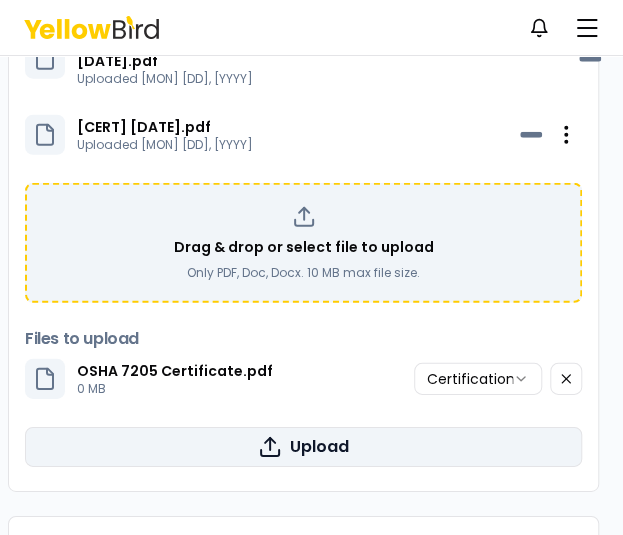click on "Upload" at bounding box center (303, 447) 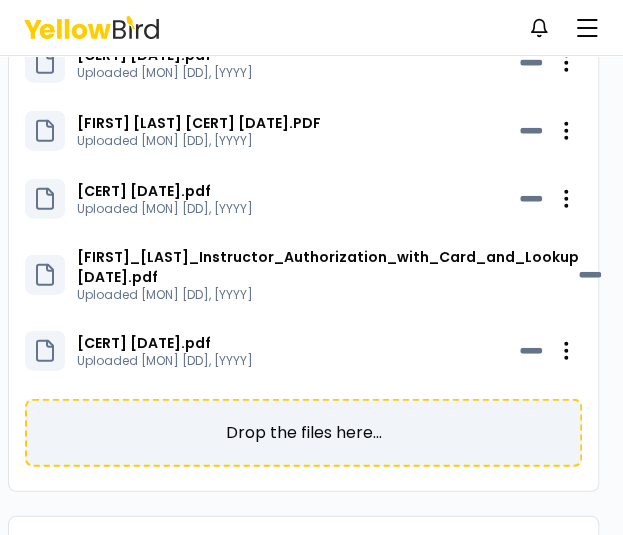 scroll, scrollTop: 1323, scrollLeft: 0, axis: vertical 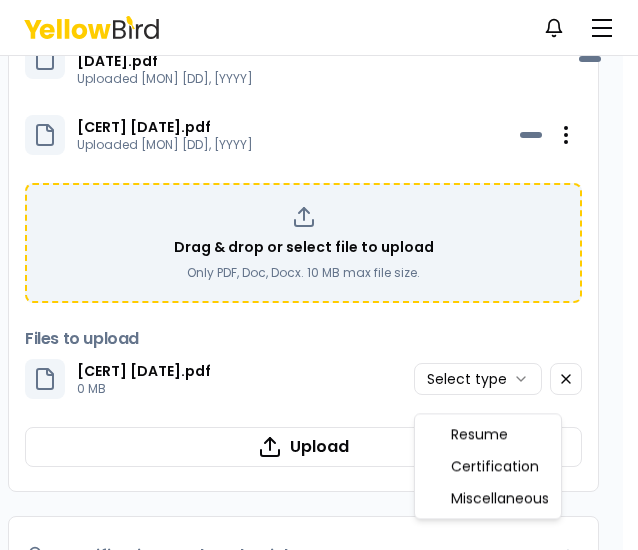 click on "Notifications JV Dashboard My jobs My profile Messages Refer & earn Settings JV [FIRST] [LAST] YellowBird Professional [NUMBER] years experience Speaks English   Certifications and credentials Professional certificates Construction Health and Safety Technician (CHST) OSHA certificates OSHA 501 – Authorized Outreach Instructor for General Industry OSHA course certificates OSHA 3015 – Excavation / Trenching and Soil Mechanics OSHA 7115 – Lockout/Tagout OSHA 3115 – Fall Protection OSHA 7205 – Health Hazard Awareness Environmental certificates HazWoper Instructor Emergency response certificates First Aid and CPR/AED Industries worked in Construction Mining Skills General FRA (Federal Railroad Administration) Experience Risk Management Loss Control Mock OSHA Inspection COVID-19 Protocol COVID-19 Protocol Training OSHA 10 OSHA 30 Fall Protection Stormwater (Construction Permits) Awareness Forklift Confined Space Scissor Lift Boom Lift Email" at bounding box center (319, -1048) 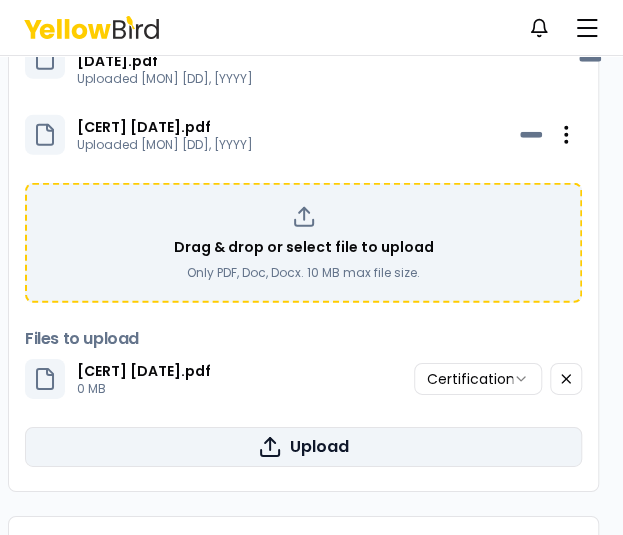 click on "Upload" at bounding box center [303, 447] 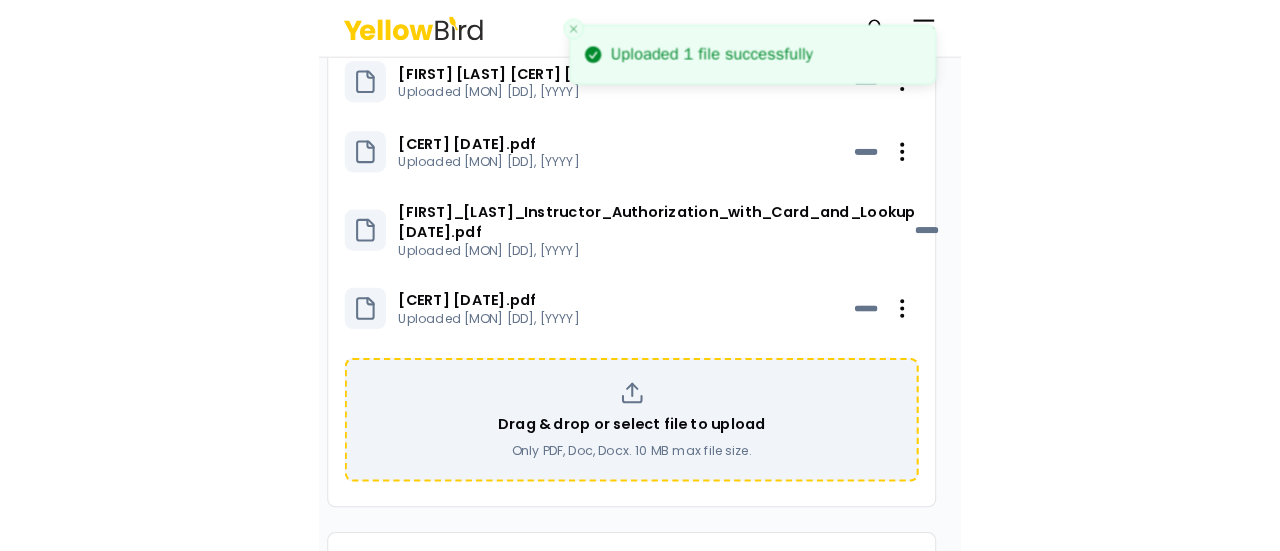 scroll, scrollTop: 0, scrollLeft: 0, axis: both 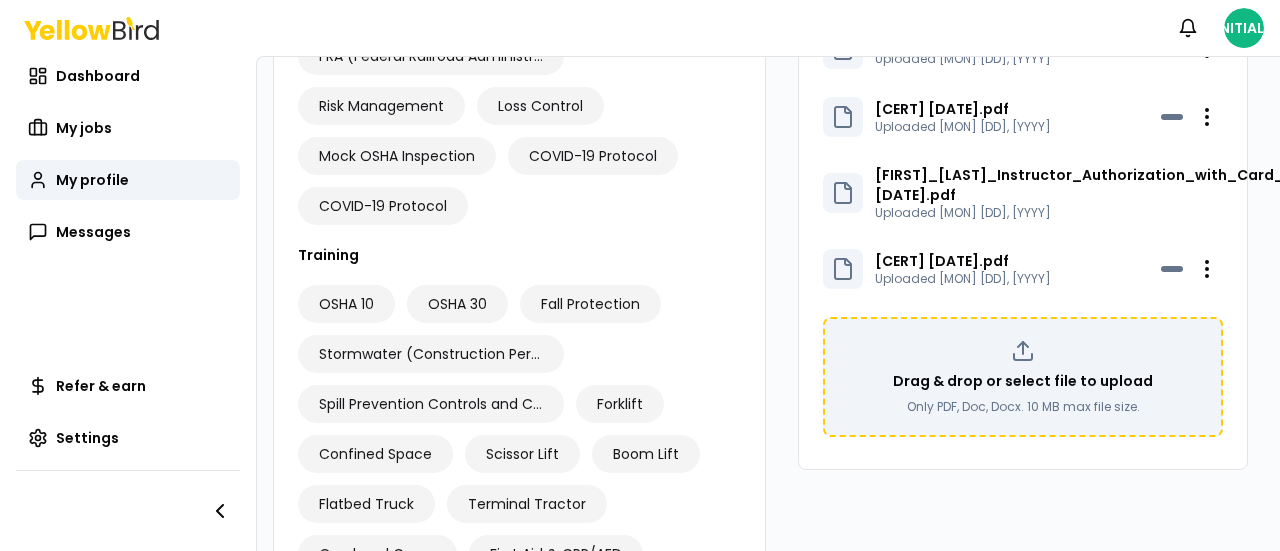 click 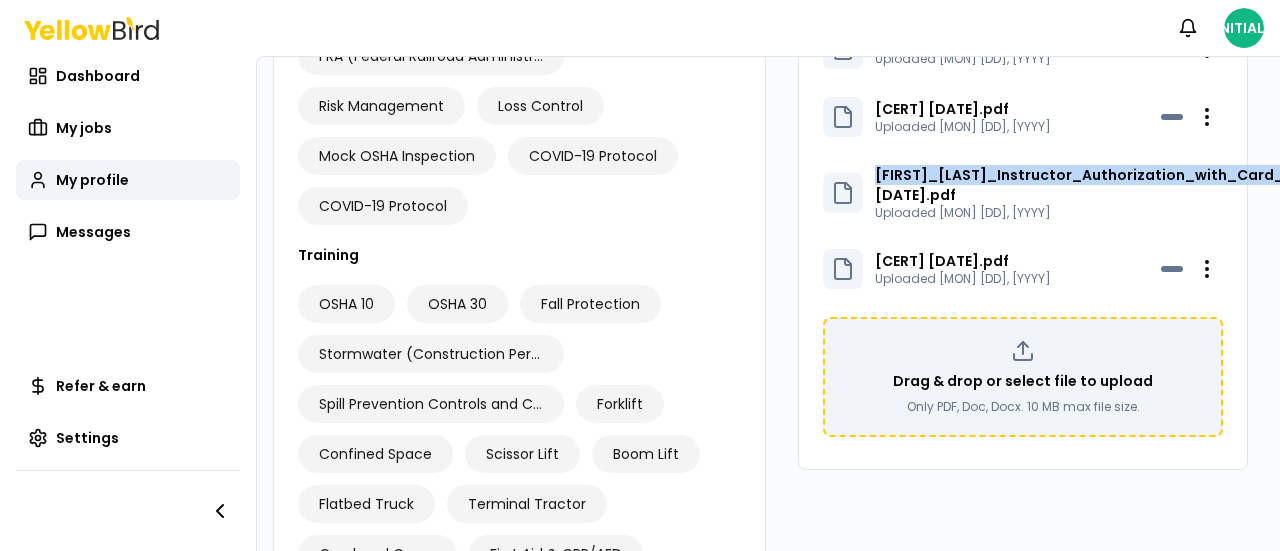 click 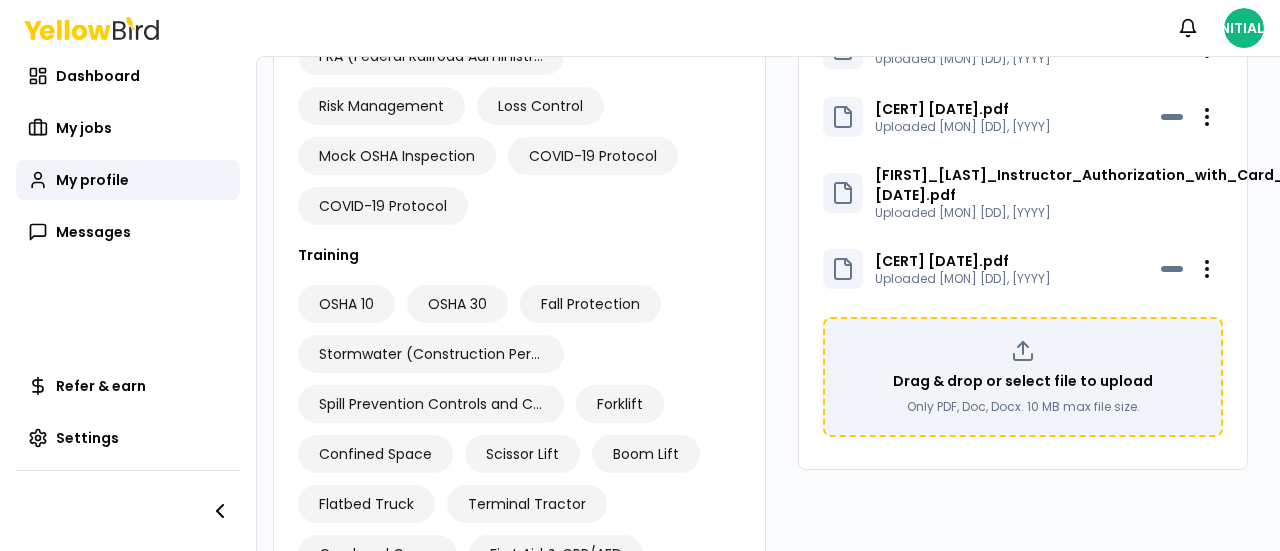 click 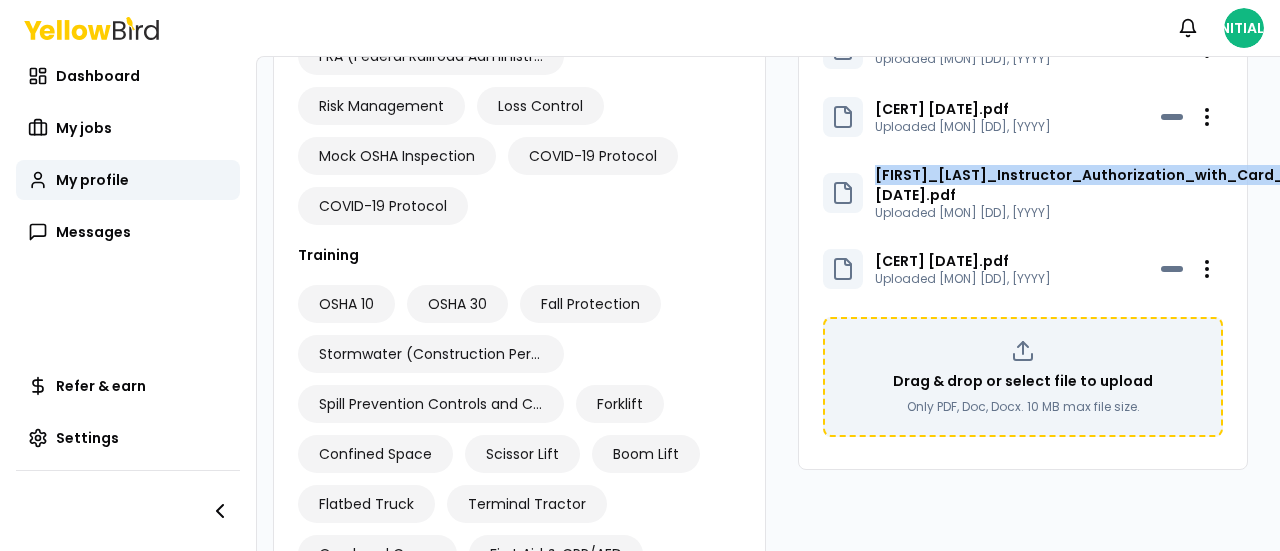 click 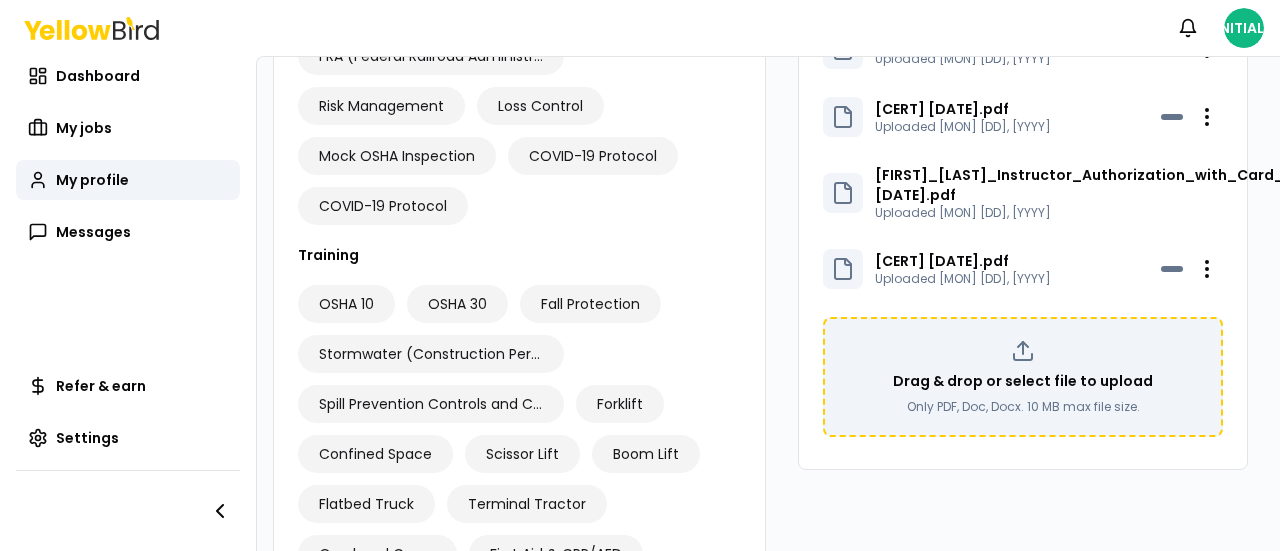 click on "Uploaded   [MON] [DD], [YYYY]" at bounding box center [1126, 213] 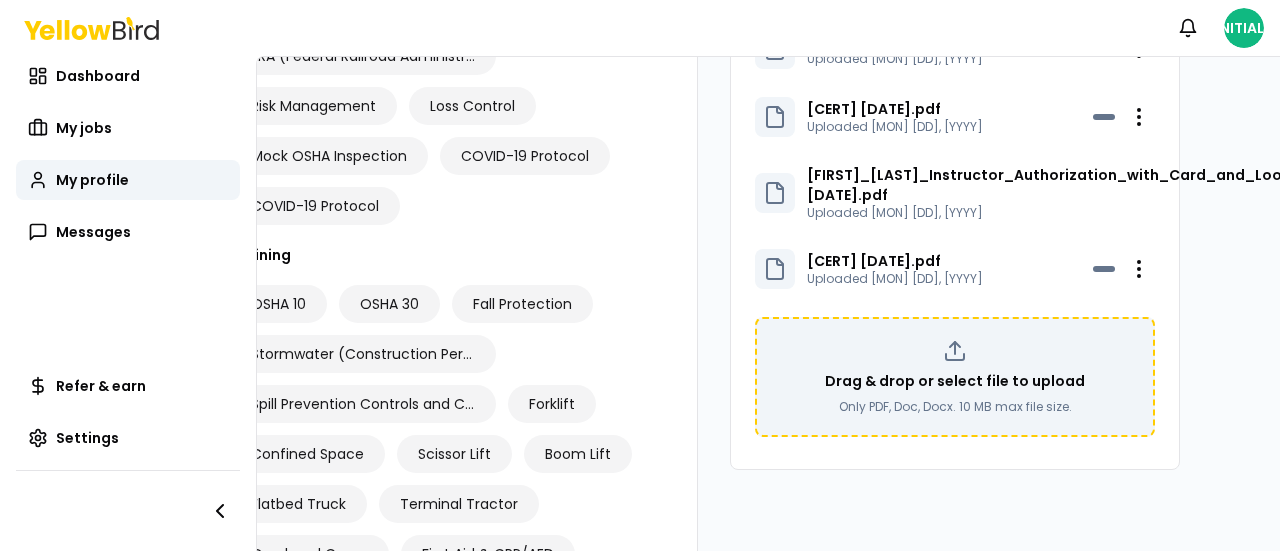scroll, scrollTop: 1290, scrollLeft: 164, axis: both 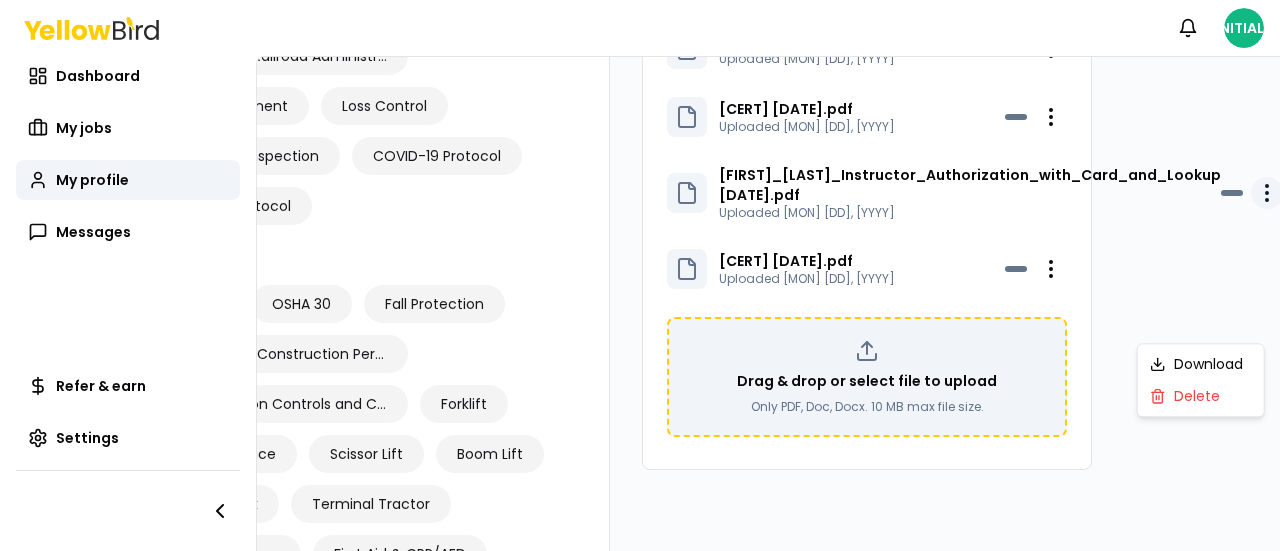 click on "Notifications JV Dashboard My jobs My profile Messages Refer & earn Settings JV [FIRST] [LAST] YellowBird Professional [NUMBER] years experience Speaks English   Certifications and credentials Professional certificates Construction Health and Safety Technician (CHST) OSHA certificates OSHA 501 – Authorized Outreach Instructor for General Industry OSHA course certificates OSHA 3015 – Excavation / Trenching and Soil Mechanics OSHA 7115 – Lockout/Tagout OSHA 3115 – Fall Protection OSHA 7205 – Health Hazard Awareness Environmental certificates HazWoper Instructor Emergency response certificates First Aid and CPR/AED Industries worked in Construction Mining Skills General FRA (Federal Railroad Administration) Experience Risk Management Loss Control Mock OSHA Inspection COVID-19 Protocol COVID-19 Protocol Training OSHA 10 OSHA 30 Fall Protection Stormwater (Construction Permits) Awareness Forklift Confined Space Scissor Lift Boom Lift Email" at bounding box center [640, 275] 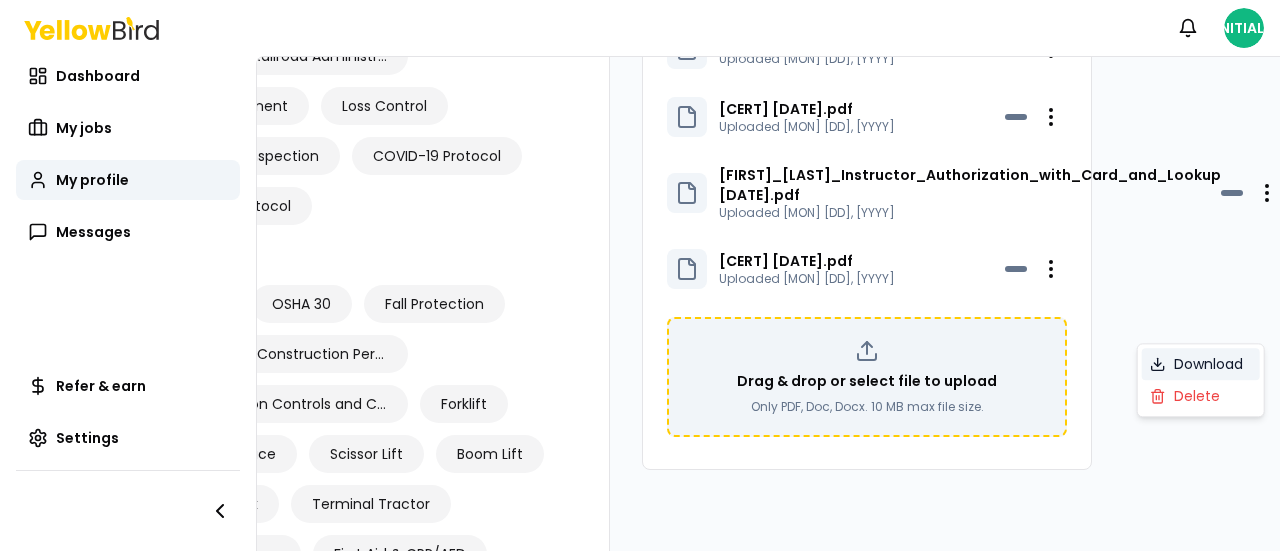 click on "Download" at bounding box center [1201, 364] 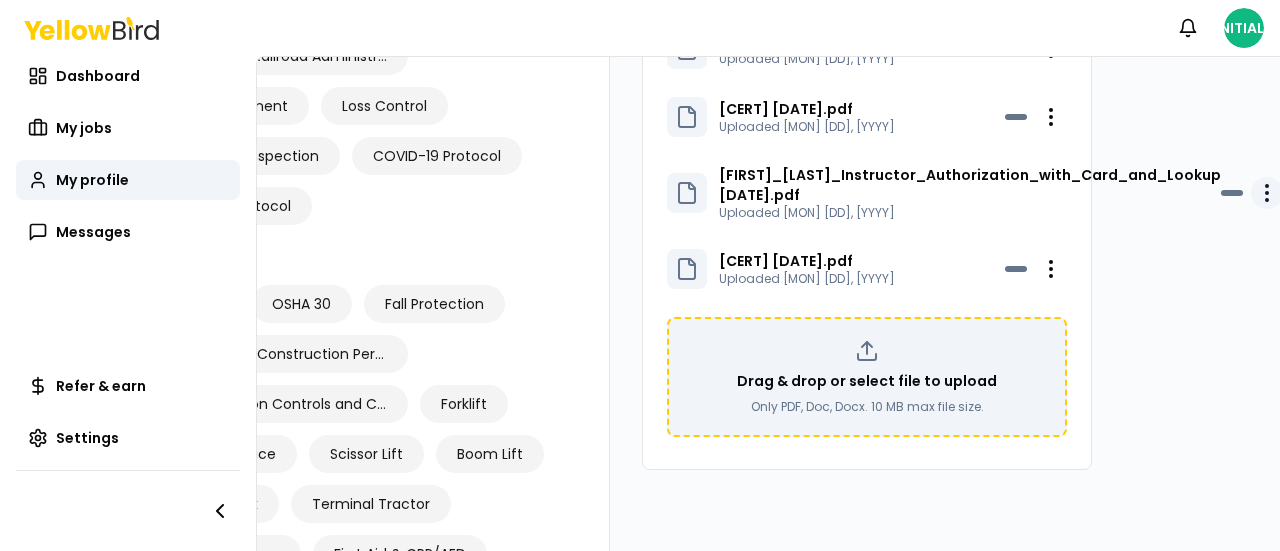 click on "Notifications JV Dashboard My jobs My profile Messages Refer & earn Settings JV [FIRST] [LAST] YellowBird Professional [NUMBER] years experience Speaks English   Certifications and credentials Professional certificates Construction Health and Safety Technician (CHST) OSHA certificates OSHA 501 – Authorized Outreach Instructor for General Industry OSHA course certificates OSHA 3015 – Excavation / Trenching and Soil Mechanics OSHA 7115 – Lockout/Tagout OSHA 3115 – Fall Protection OSHA 7205 – Health Hazard Awareness Environmental certificates HazWoper Instructor Emergency response certificates First Aid and CPR/AED Industries worked in Construction Mining Skills General FRA (Federal Railroad Administration) Experience Risk Management Loss Control Mock OSHA Inspection COVID-19 Protocol COVID-19 Protocol Training OSHA 10 OSHA 30 Fall Protection Stormwater (Construction Permits) Awareness Forklift Confined Space Scissor Lift Boom Lift Email" at bounding box center (640, 275) 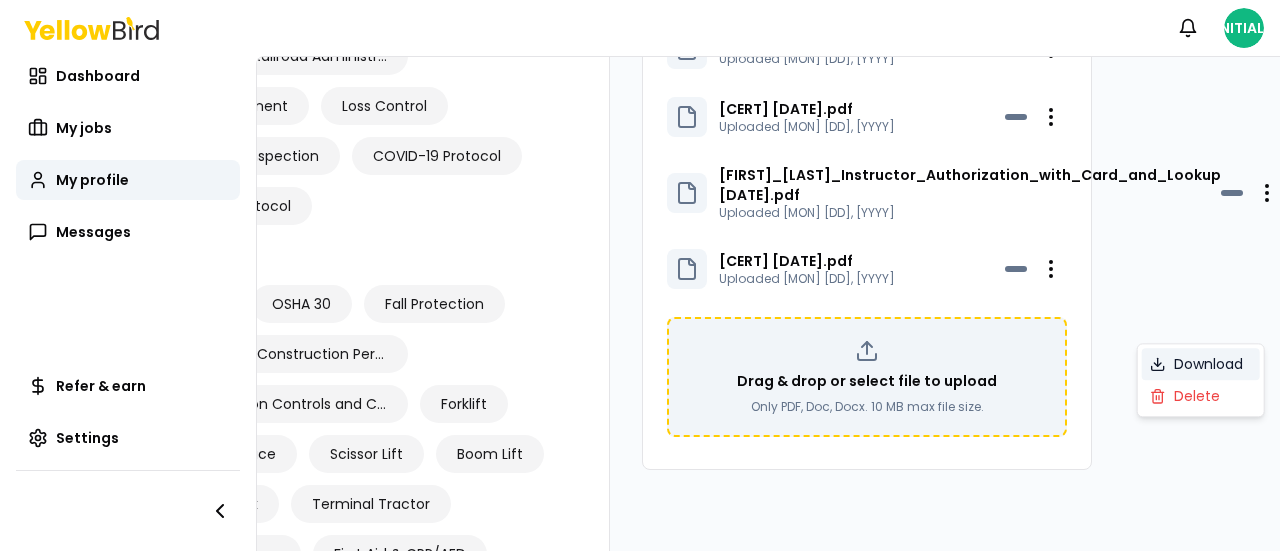 click 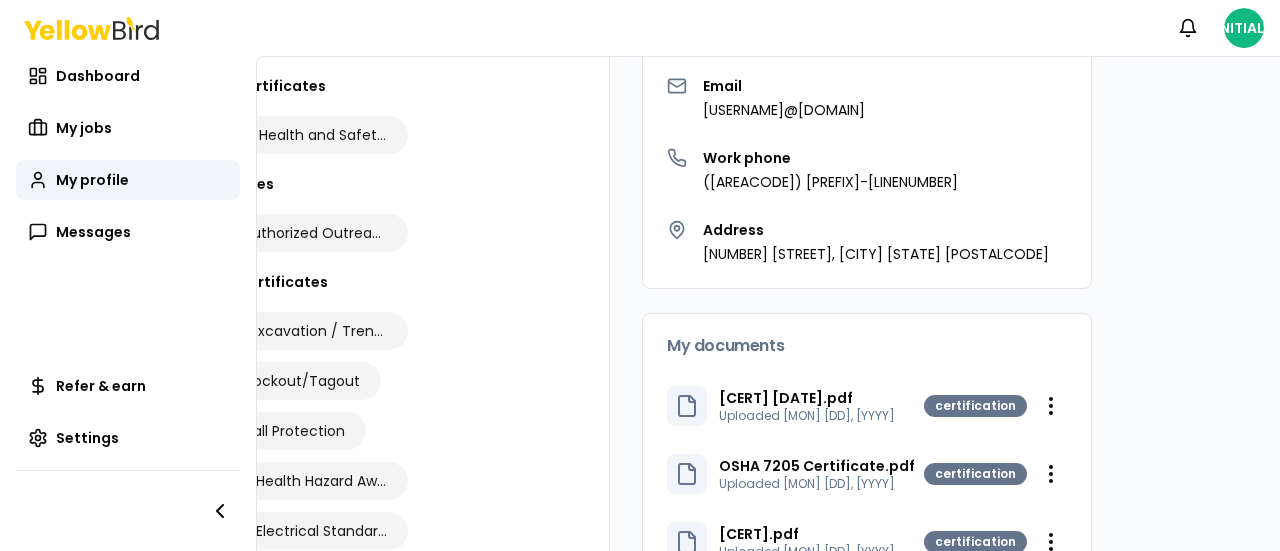 scroll, scrollTop: 0, scrollLeft: 164, axis: horizontal 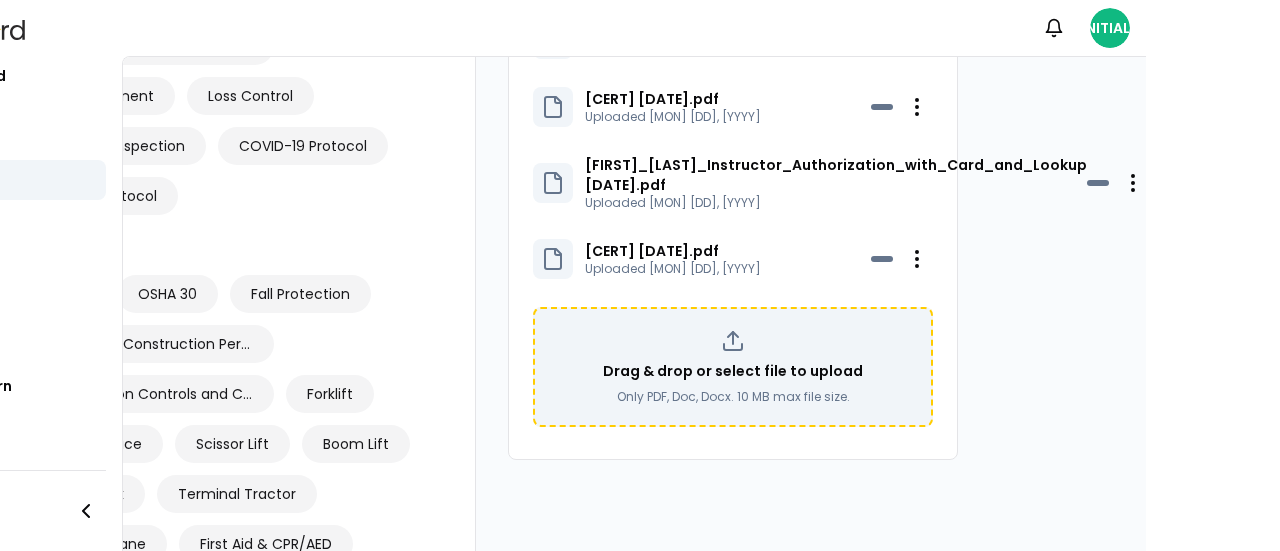 click on "[FIRST]_[LAST]_Instructor_Authorization_with_Card_and_Lookup [DATE].pdf" at bounding box center (836, 175) 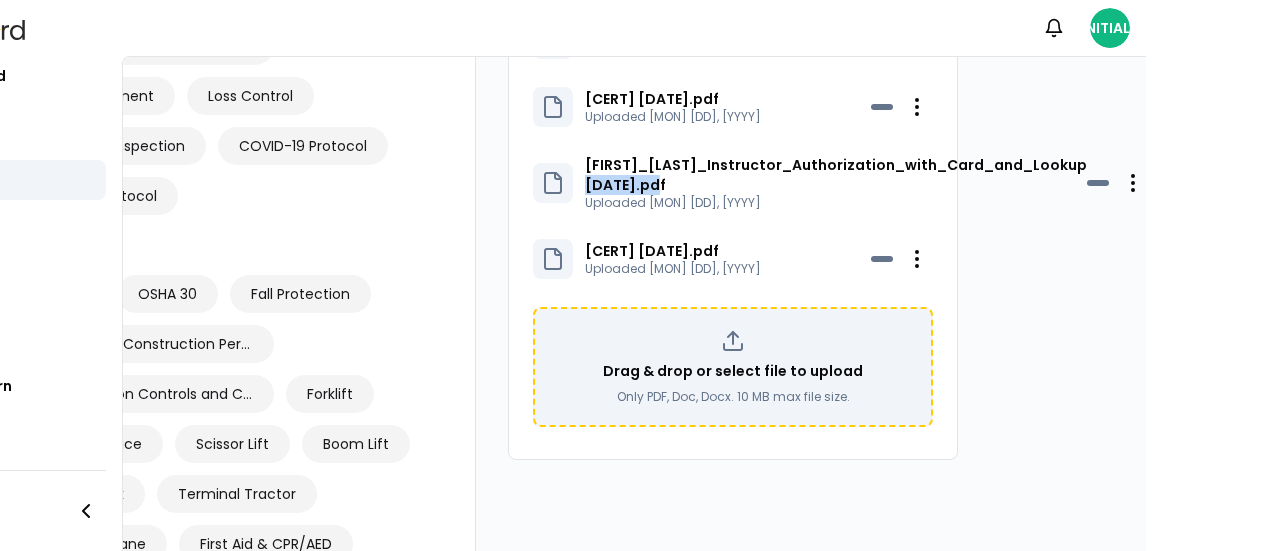 click on "[FIRST]_[LAST]_Instructor_Authorization_with_Card_and_Lookup [DATE].pdf" at bounding box center [836, 175] 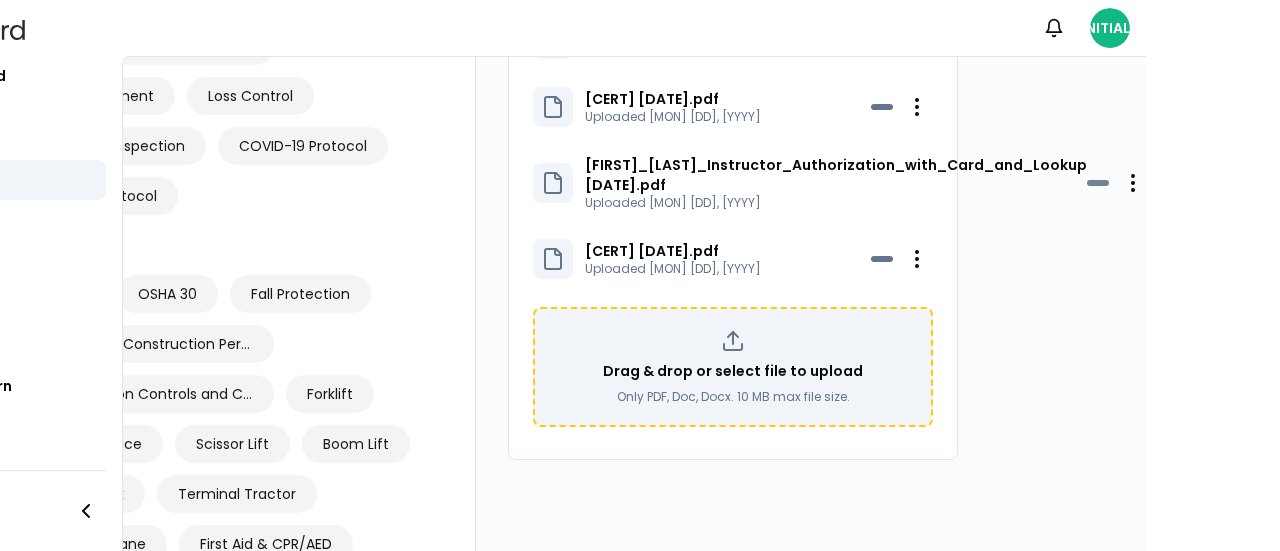 click at bounding box center (1098, 183) 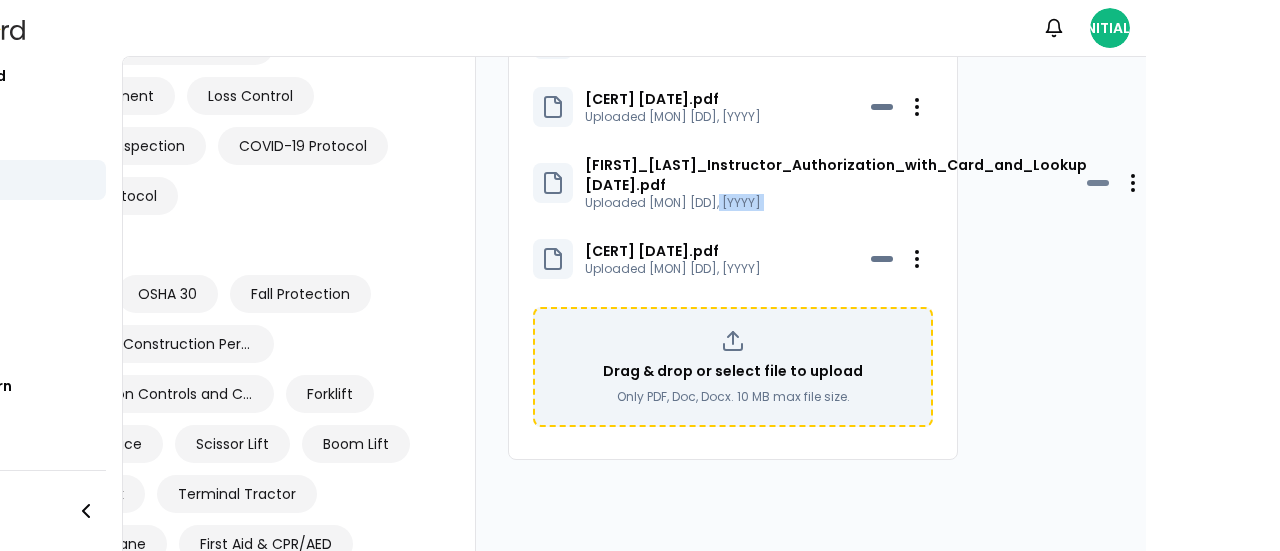 click at bounding box center (1098, 183) 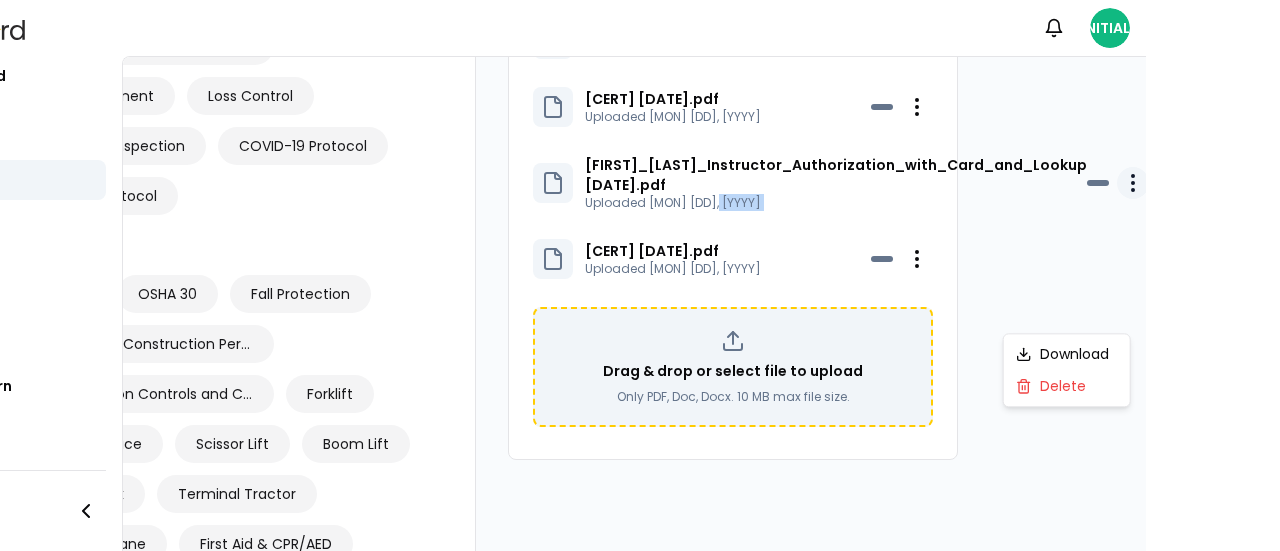 click on "Notifications JV Dashboard My jobs My profile Messages Refer & earn Settings JV [FIRST] [LAST] YellowBird Professional [NUMBER] years experience Speaks English   Certifications and credentials Professional certificates Construction Health and Safety Technician (CHST) OSHA certificates OSHA 501 – Authorized Outreach Instructor for General Industry OSHA course certificates OSHA 3015 – Excavation / Trenching and Soil Mechanics OSHA 7115 – Lockout/Tagout OSHA 3115 – Fall Protection OSHA 7205 – Health Hazard Awareness Environmental certificates HazWoper Instructor Emergency response certificates First Aid and CPR/AED Industries worked in Construction Mining Skills General FRA (Federal Railroad Administration) Experience Risk Management Loss Control Mock OSHA Inspection COVID-19 Protocol COVID-19 Protocol Training OSHA 10 OSHA 30 Fall Protection Stormwater (Construction Permits) Awareness Forklift Confined Space Scissor Lift Boom Lift Email" at bounding box center (640, 275) 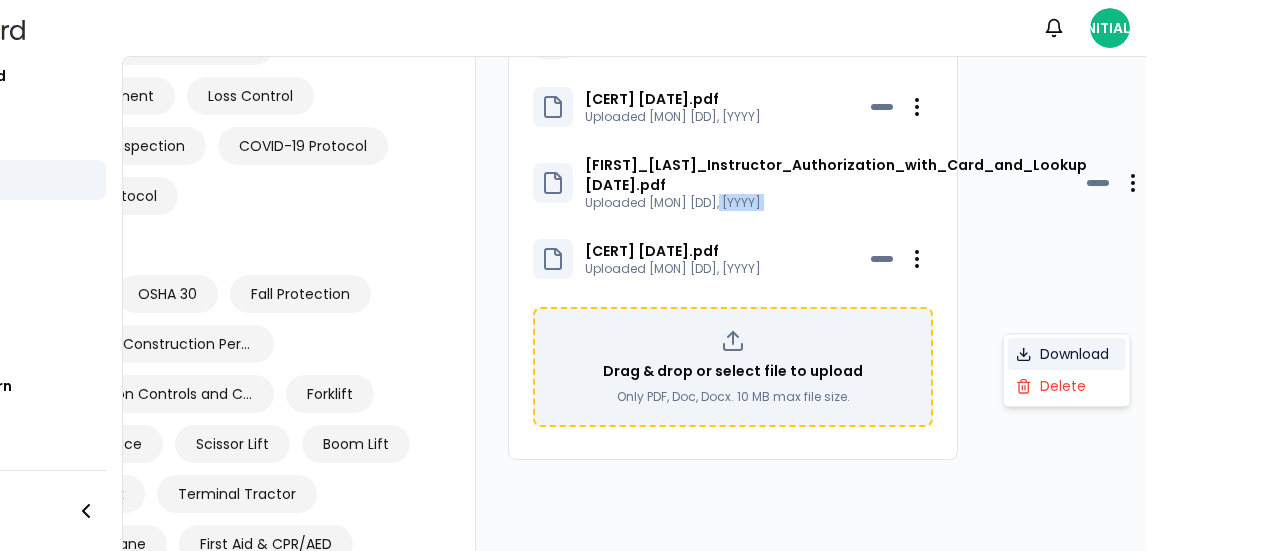 click on "Download" at bounding box center (1067, 354) 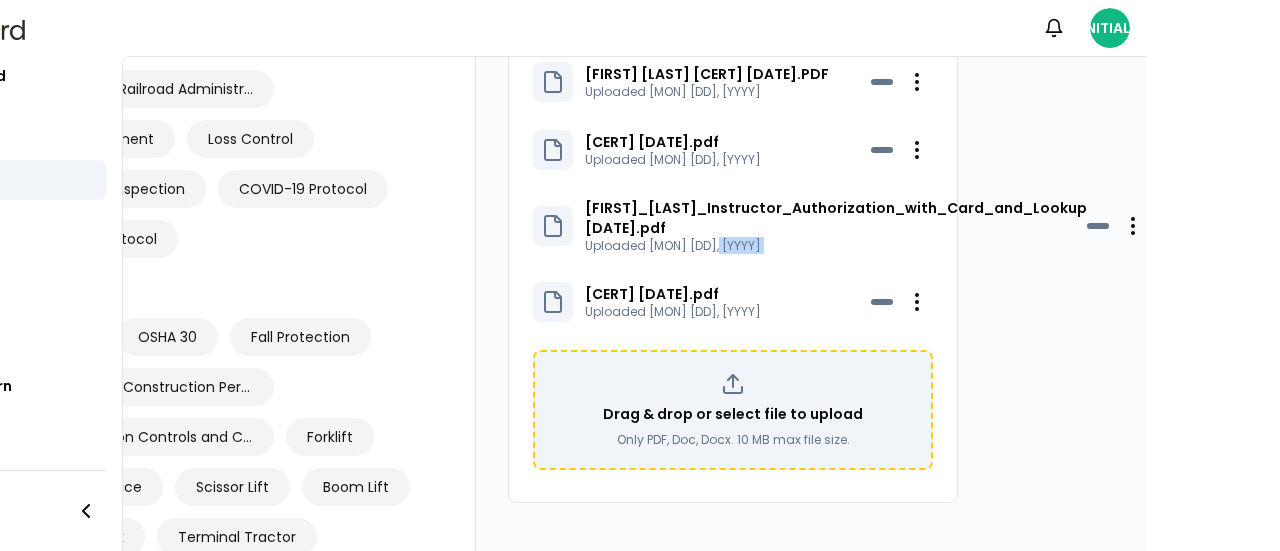 scroll, scrollTop: 1256, scrollLeft: 164, axis: both 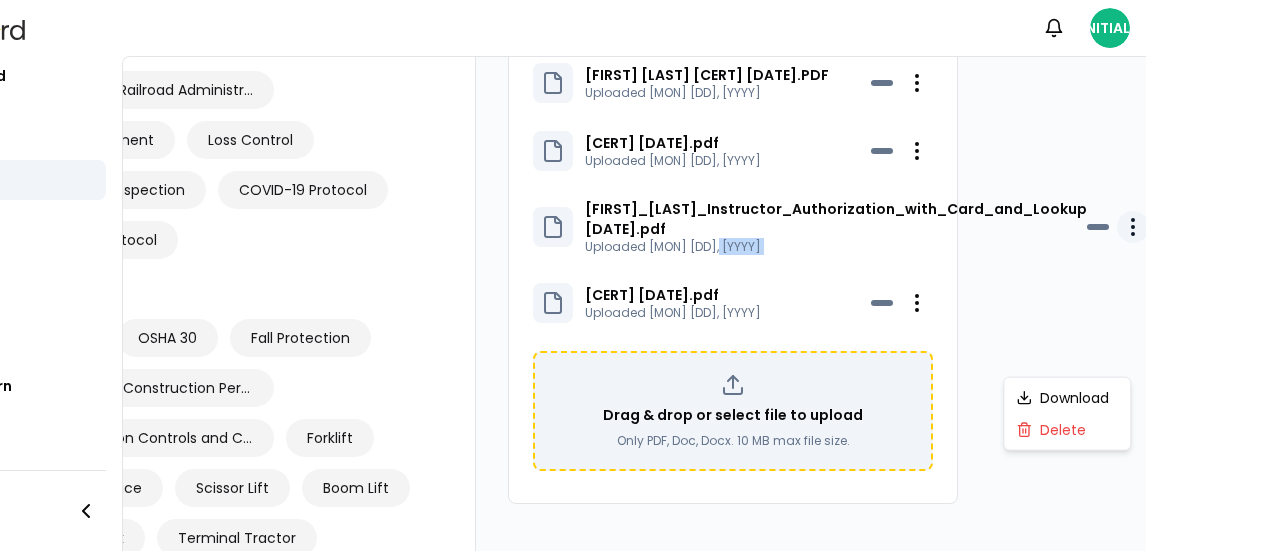click on "Notifications JV Dashboard My jobs My profile Messages Refer & earn Settings JV [FIRST] [LAST] YellowBird Professional [NUMBER] years experience Speaks English   Certifications and credentials Professional certificates Construction Health and Safety Technician (CHST) OSHA certificates OSHA 501 – Authorized Outreach Instructor for General Industry OSHA course certificates OSHA 3015 – Excavation / Trenching and Soil Mechanics OSHA 7115 – Lockout/Tagout OSHA 3115 – Fall Protection OSHA 7205 – Health Hazard Awareness Environmental certificates HazWoper Instructor Emergency response certificates First Aid and CPR/AED Industries worked in Construction Mining Skills General FRA (Federal Railroad Administration) Experience Risk Management Loss Control Mock OSHA Inspection COVID-19 Protocol COVID-19 Protocol Training OSHA 10 OSHA 30 Fall Protection Stormwater (Construction Permits) Awareness Forklift Confined Space Scissor Lift Boom Lift Email" at bounding box center (640, 275) 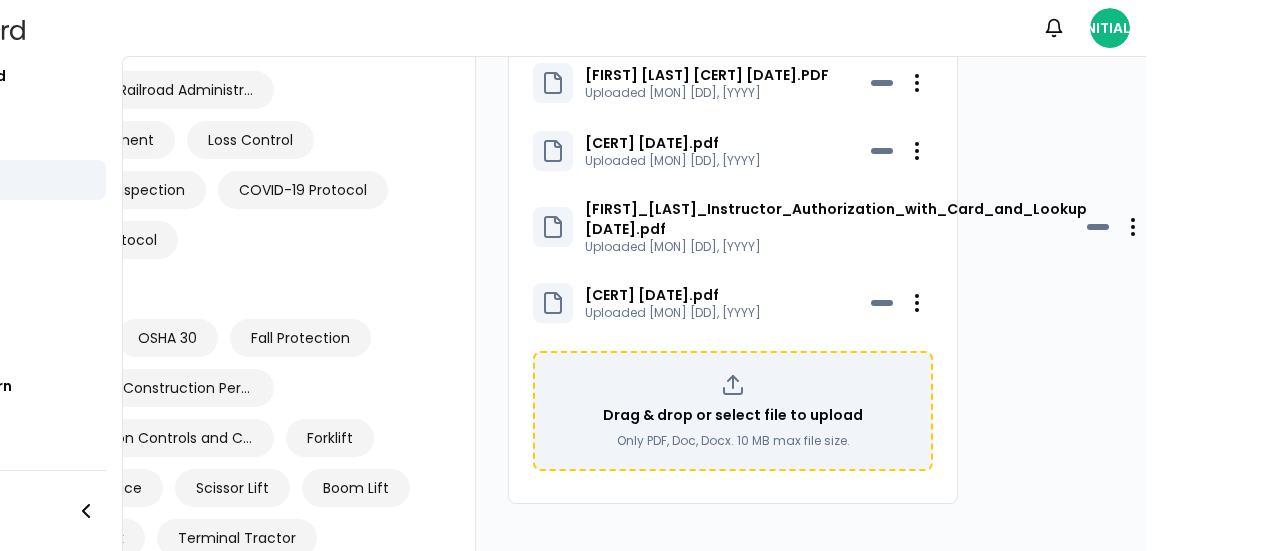click on "Notifications JV Dashboard My jobs My profile Messages Refer & earn Settings JV [FIRST] [LAST] YellowBird Professional [NUMBER] years experience Speaks English   Certifications and credentials Professional certificates Construction Health and Safety Technician (CHST) OSHA certificates OSHA 501 – Authorized Outreach Instructor for General Industry OSHA course certificates OSHA 3015 – Excavation / Trenching and Soil Mechanics OSHA 7115 – Lockout/Tagout OSHA 3115 – Fall Protection OSHA 7205 – Health Hazard Awareness Environmental certificates HazWoper Instructor Emergency response certificates First Aid and CPR/AED Industries worked in Construction Mining Skills General FRA (Federal Railroad Administration) Experience Risk Management Loss Control Mock OSHA Inspection COVID-19 Protocol COVID-19 Protocol Training OSHA 10 OSHA 30 Fall Protection Stormwater (Construction Permits) Awareness Forklift Confined Space Scissor Lift Boom Lift Email" at bounding box center [640, 275] 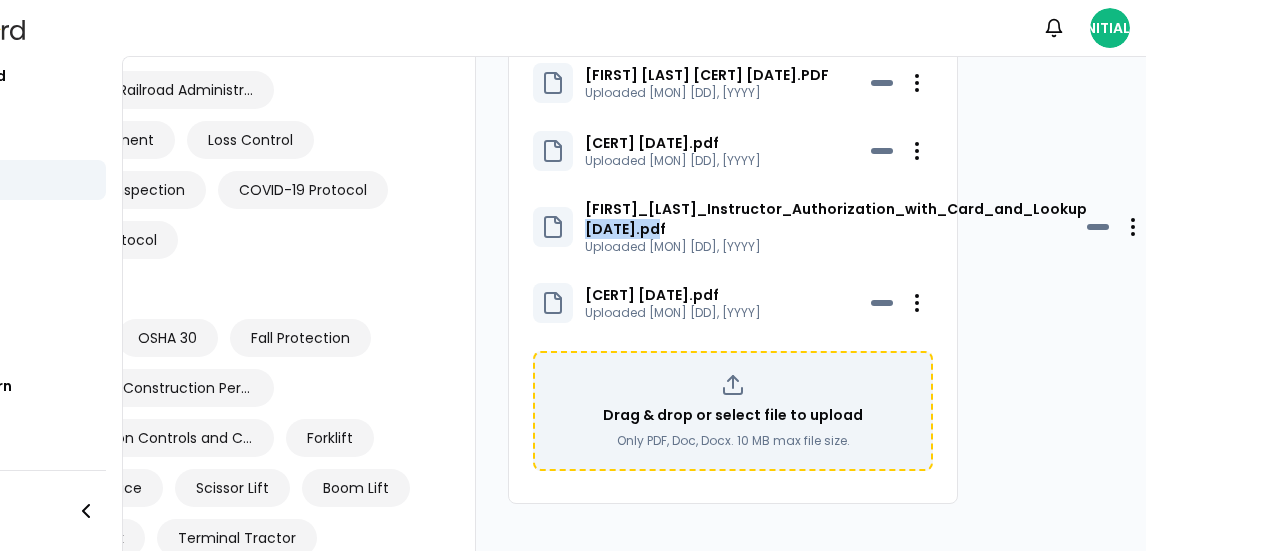 click on "[FIRST]_[LAST]_Instructor_Authorization_with_Card_and_Lookup [DATE].pdf" at bounding box center (836, 219) 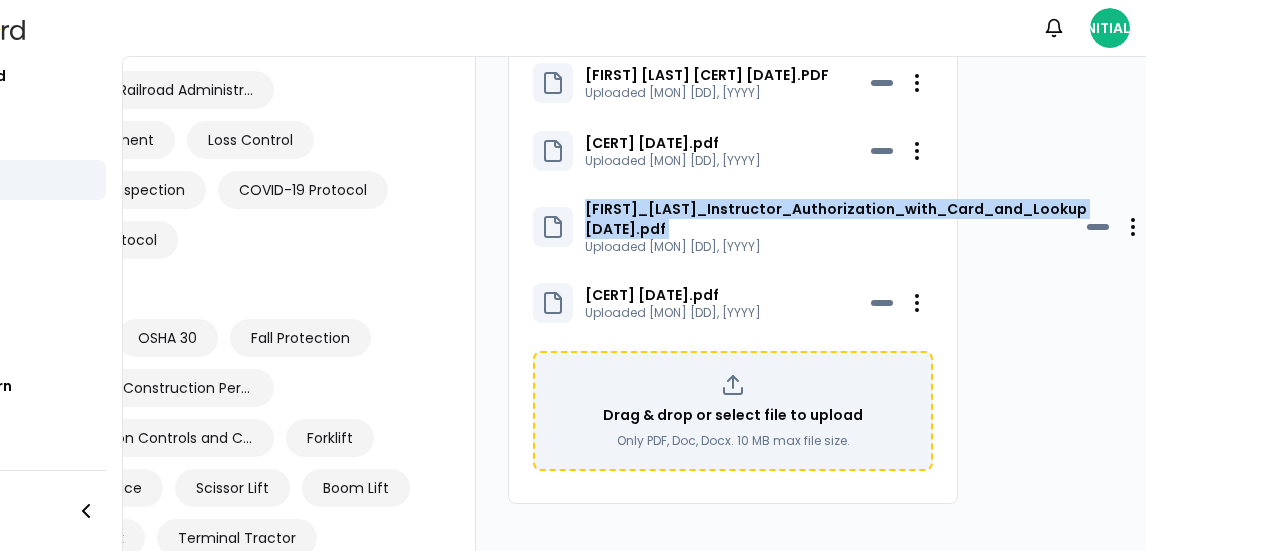 click on "[FIRST]_[LAST]_Instructor_Authorization_with_Card_and_Lookup [DATE].pdf" at bounding box center [836, 219] 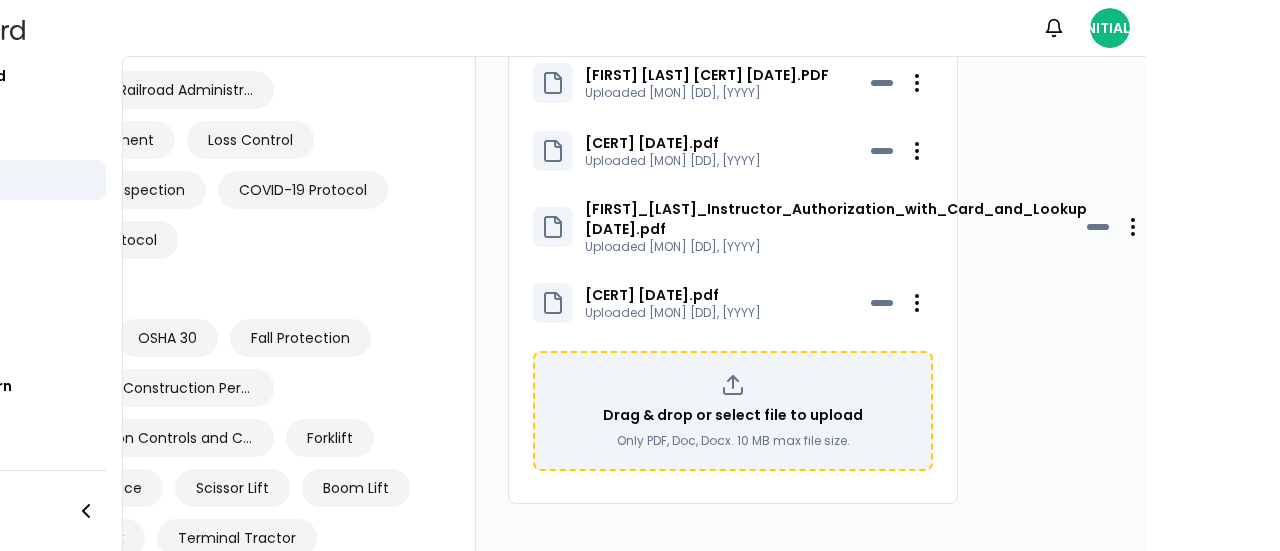 click at bounding box center (553, 227) 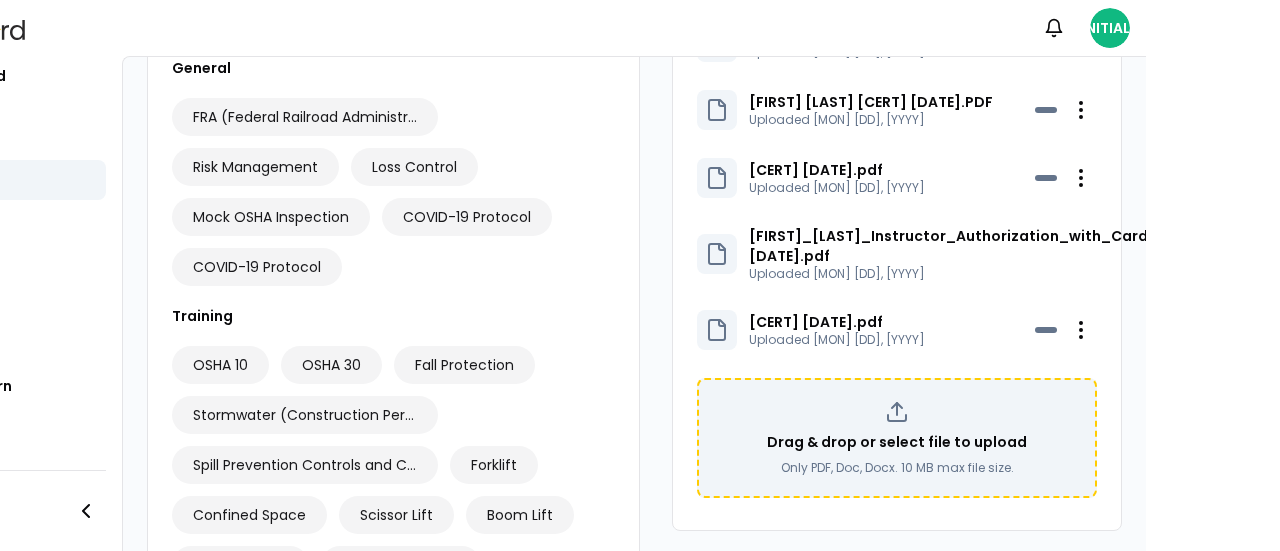scroll, scrollTop: 1229, scrollLeft: 164, axis: both 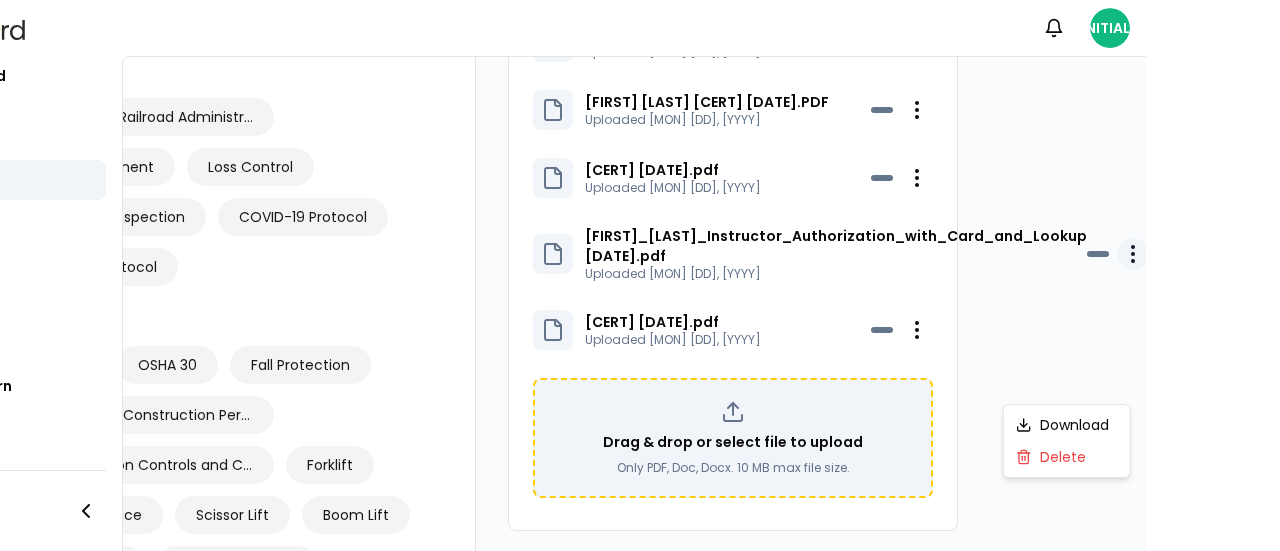 click on "Notifications JV Dashboard My jobs My profile Messages Refer & earn Settings JV [FIRST] [LAST] YellowBird Professional [NUMBER] years experience Speaks English   Certifications and credentials Professional certificates Construction Health and Safety Technician (CHST) OSHA certificates OSHA 501 – Authorized Outreach Instructor for General Industry OSHA course certificates OSHA 3015 – Excavation / Trenching and Soil Mechanics OSHA 7115 – Lockout/Tagout OSHA 3115 – Fall Protection OSHA 7205 – Health Hazard Awareness Environmental certificates HazWoper Instructor Emergency response certificates First Aid and CPR/AED Industries worked in Construction Mining Skills General FRA (Federal Railroad Administration) Experience Risk Management Loss Control Mock OSHA Inspection COVID-19 Protocol COVID-19 Protocol Training OSHA 10 OSHA 30 Fall Protection Stormwater (Construction Permits) Awareness Forklift Confined Space Scissor Lift Boom Lift Email" at bounding box center (640, 275) 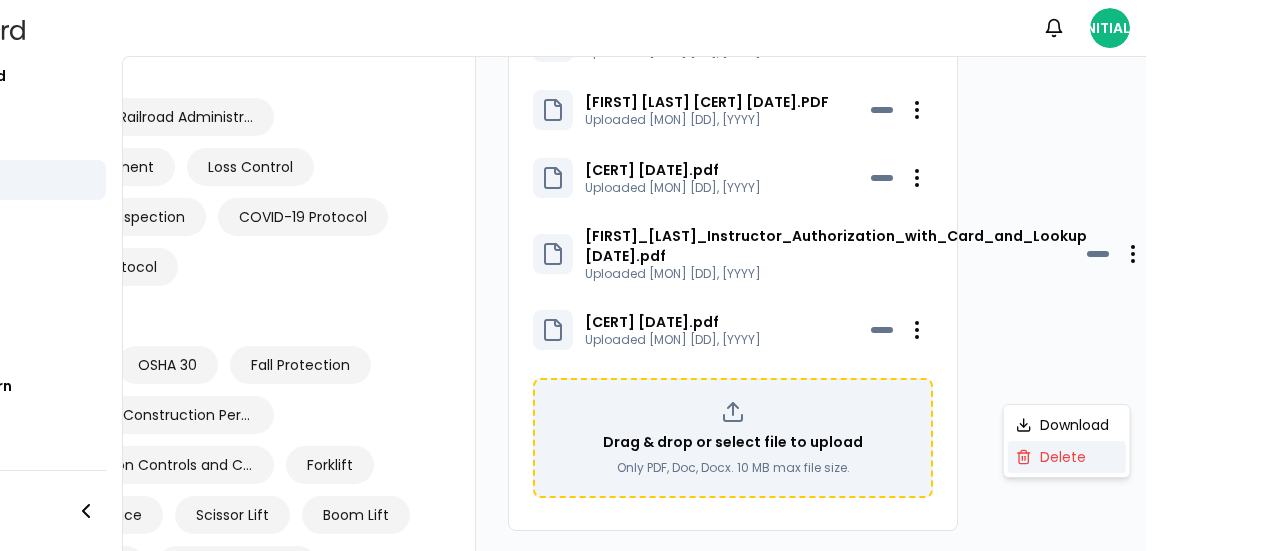 click on "Delete" at bounding box center (1067, 457) 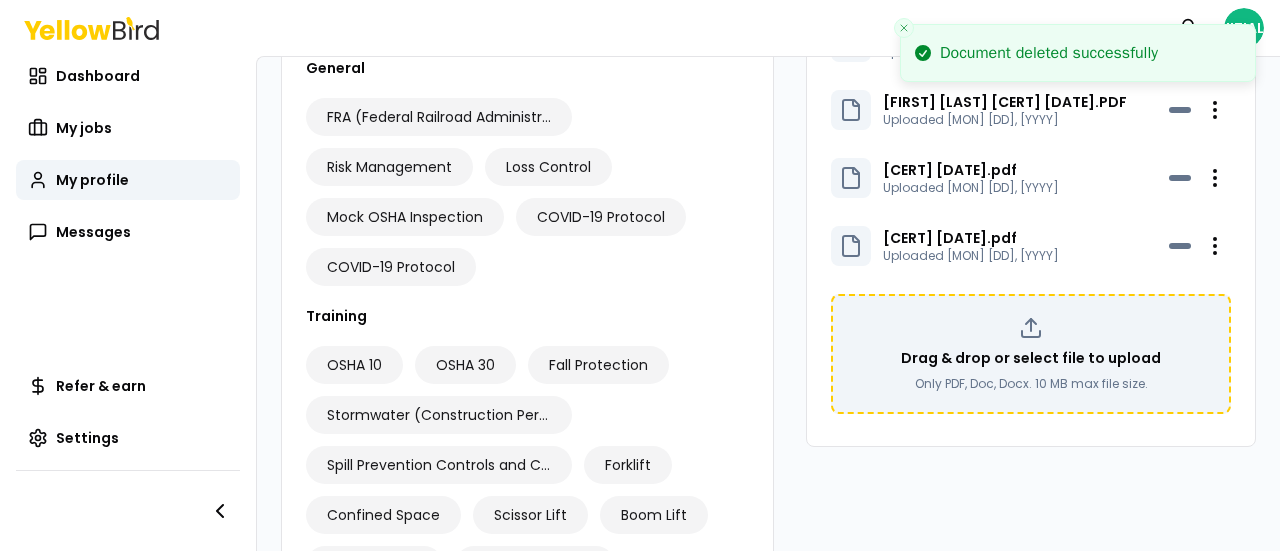scroll, scrollTop: 1229, scrollLeft: 0, axis: vertical 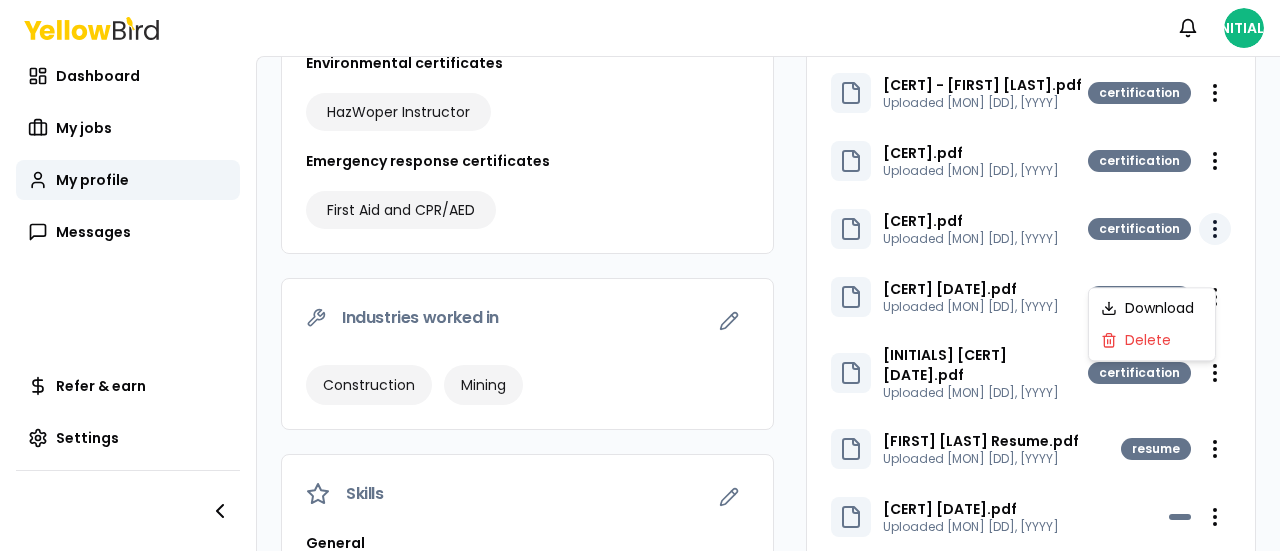 click on "Notifications JV Dashboard My jobs My profile Messages Refer & earn Settings JV [FIRST] [LAST] YellowBird Professional [NUMBER] years experience Speaks English   Certifications and credentials Professional certificates Construction Health and Safety Technician (CHST) OSHA certificates OSHA 501 – Authorized Outreach Instructor for General Industry OSHA course certificates OSHA 3015 – Excavation / Trenching and Soil Mechanics OSHA 7115 – Lockout/Tagout OSHA 3115 – Fall Protection OSHA 7205 – Health Hazard Awareness Environmental certificates HazWoper Instructor Emergency response certificates First Aid and CPR/AED Industries worked in Construction Mining Skills General FRA (Federal Railroad Administration) Experience Risk Management Loss Control Mock OSHA Inspection COVID-19 Protocol COVID-19 Protocol Training OSHA 10 OSHA 30 Fall Protection Stormwater (Construction Permits) Awareness Forklift Confined Space Scissor Lift Boom Lift Email" at bounding box center (640, 275) 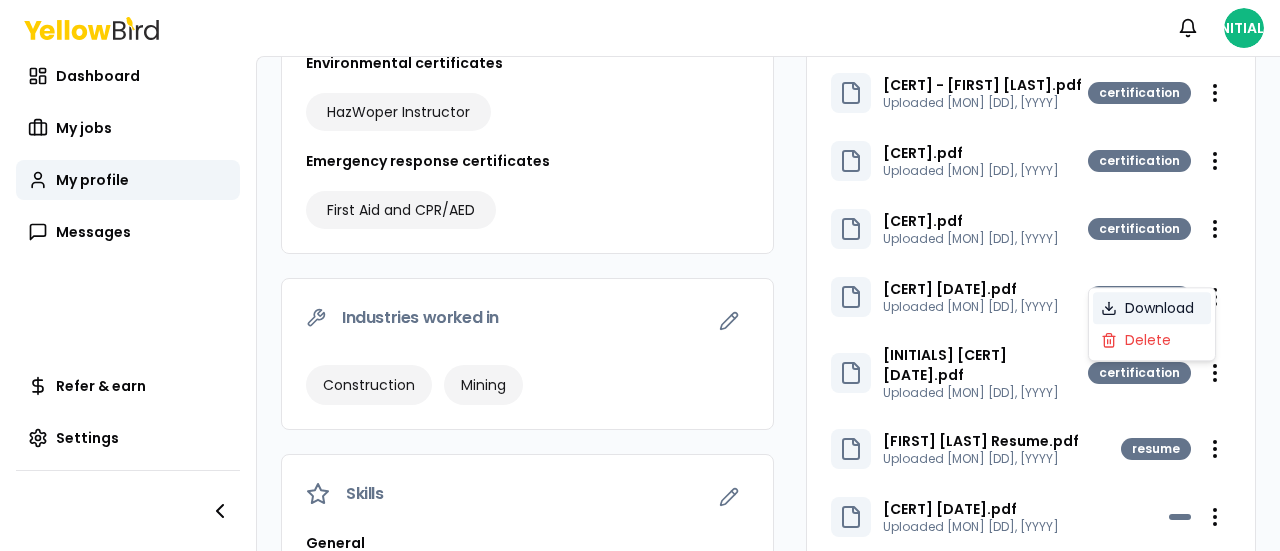 click on "Download" at bounding box center [1152, 308] 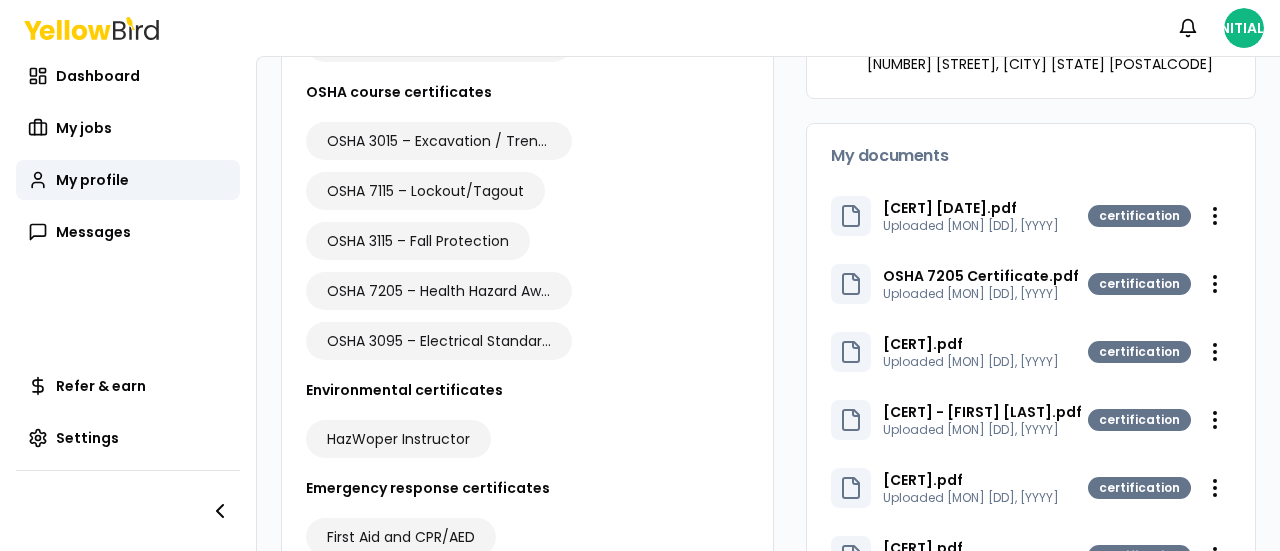 scroll, scrollTop: 0, scrollLeft: 0, axis: both 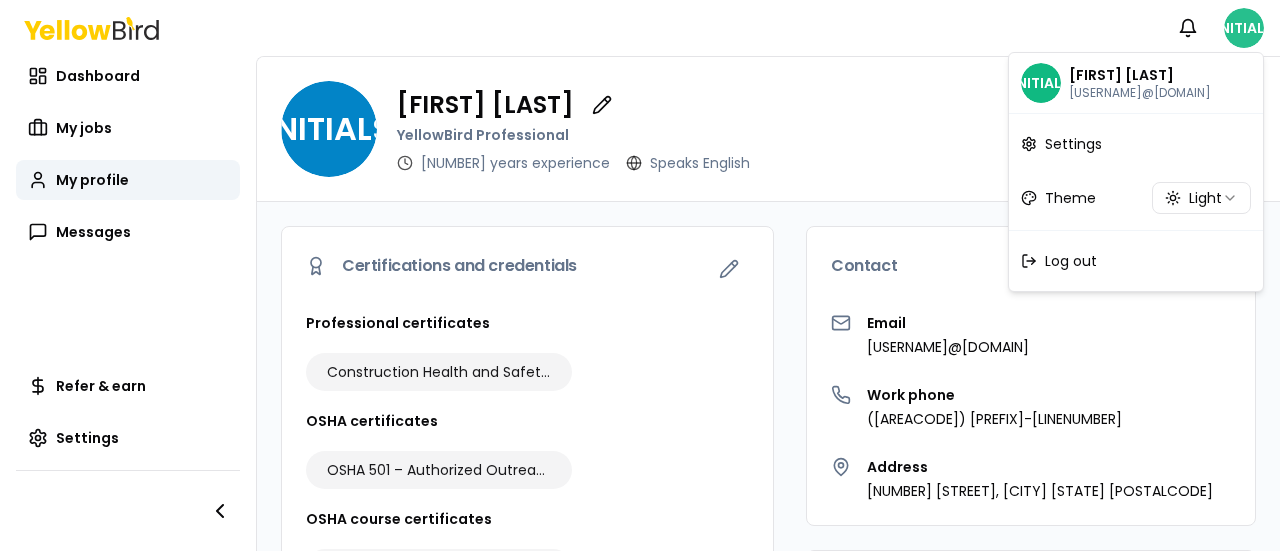 click on "Notifications JV Dashboard My jobs My profile Messages Refer & earn Settings JV [FIRST] [LAST] YellowBird Professional [NUMBER] years experience Speaks English   Certifications and credentials Professional certificates Construction Health and Safety Technician (CHST) OSHA certificates OSHA 501 – Authorized Outreach Instructor for General Industry OSHA course certificates OSHA 3015 – Excavation / Trenching and Soil Mechanics OSHA 7115 – Lockout/Tagout OSHA 3115 – Fall Protection OSHA 7205 – Health Hazard Awareness Environmental certificates HazWoper Instructor Emergency response certificates First Aid and CPR/AED Industries worked in Construction Mining Skills General FRA (Federal Railroad Administration) Experience Risk Management Loss Control Mock OSHA Inspection COVID-19 Protocol COVID-19 Protocol Training OSHA 10 OSHA 30 Fall Protection Stormwater (Construction Permits) Awareness Forklift Confined Space Scissor Lift Boom Lift Email" at bounding box center [640, 275] 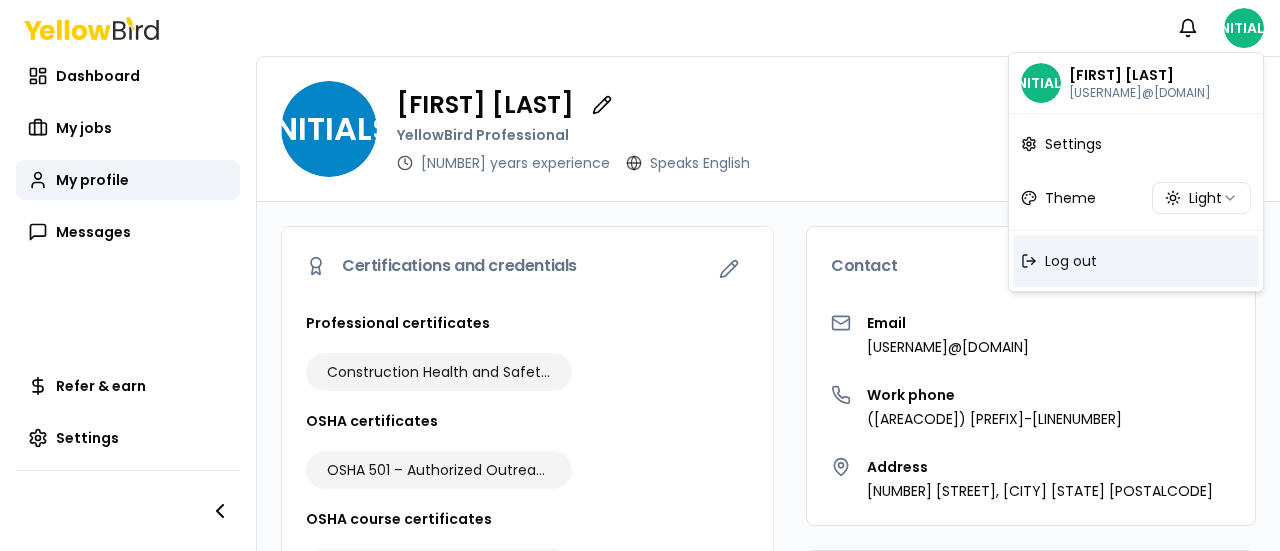 click on "Log out" at bounding box center [1071, 261] 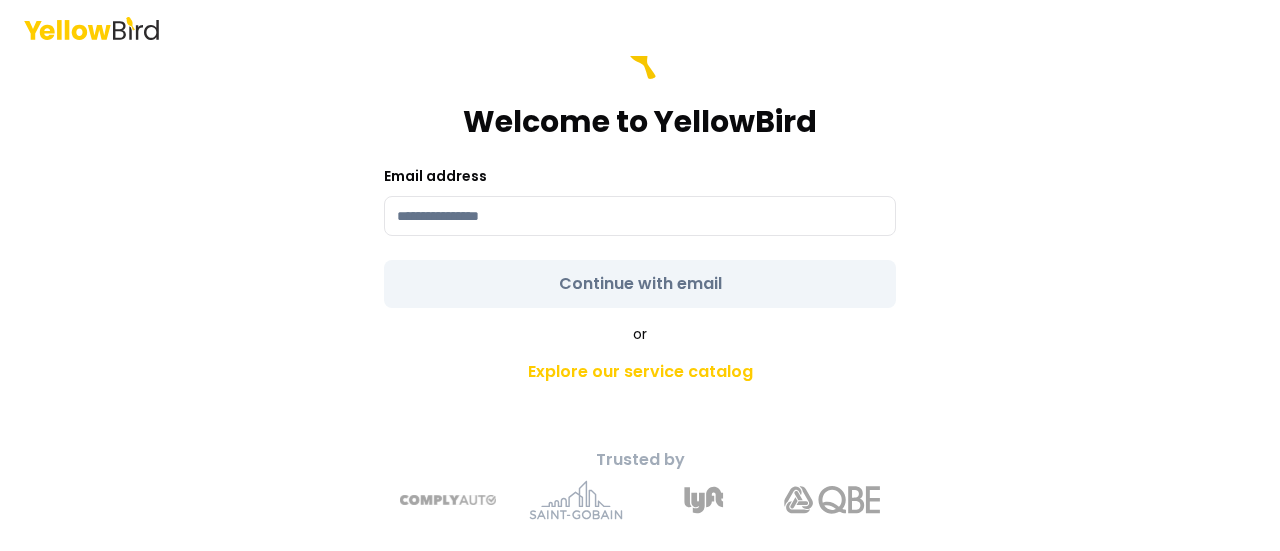 scroll, scrollTop: 0, scrollLeft: 0, axis: both 